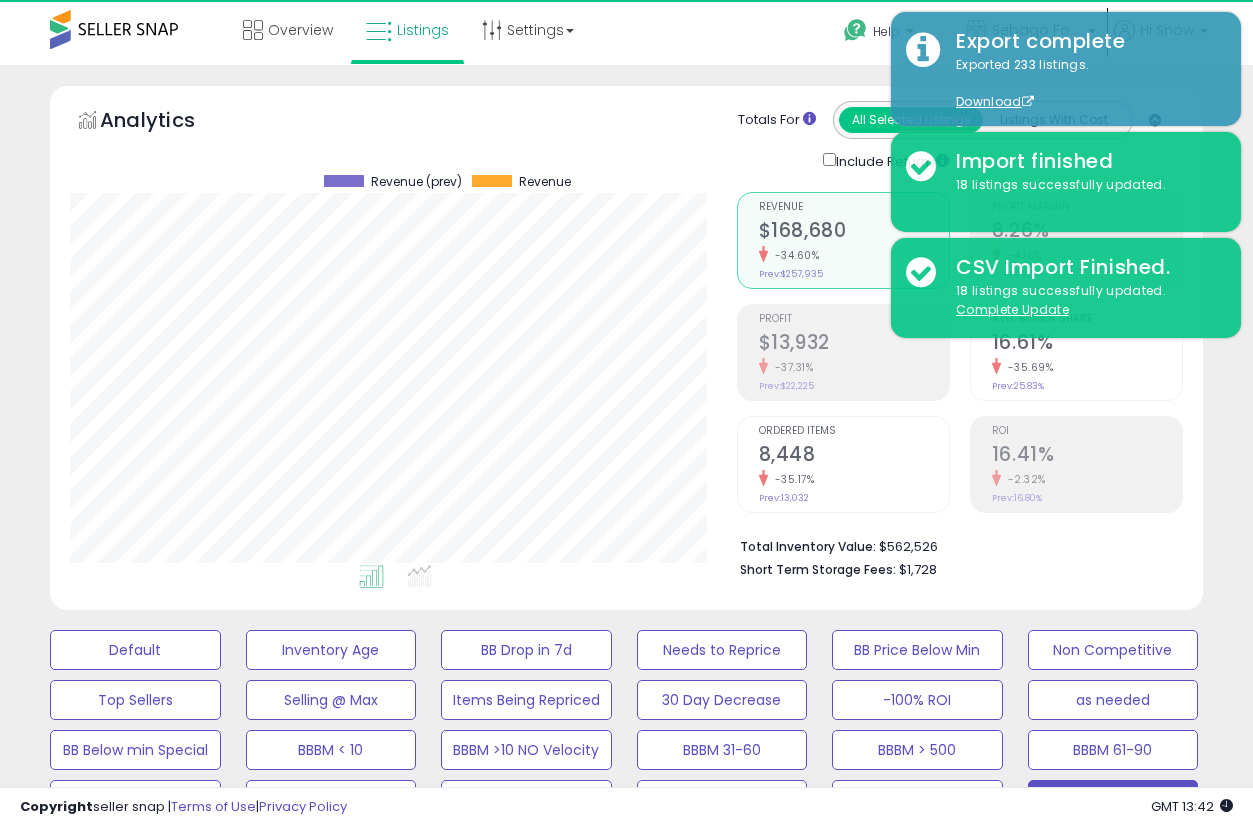 select on "**" 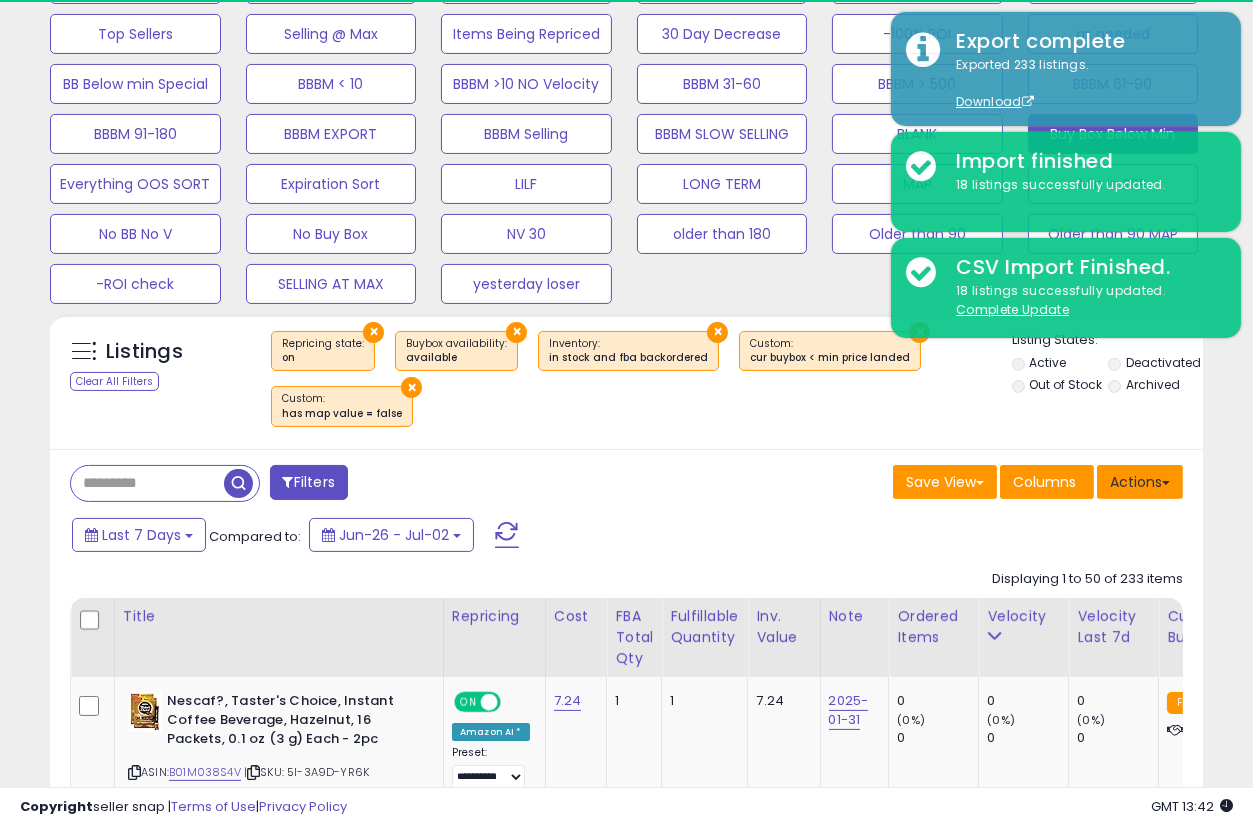 scroll, scrollTop: 999590, scrollLeft: 999332, axis: both 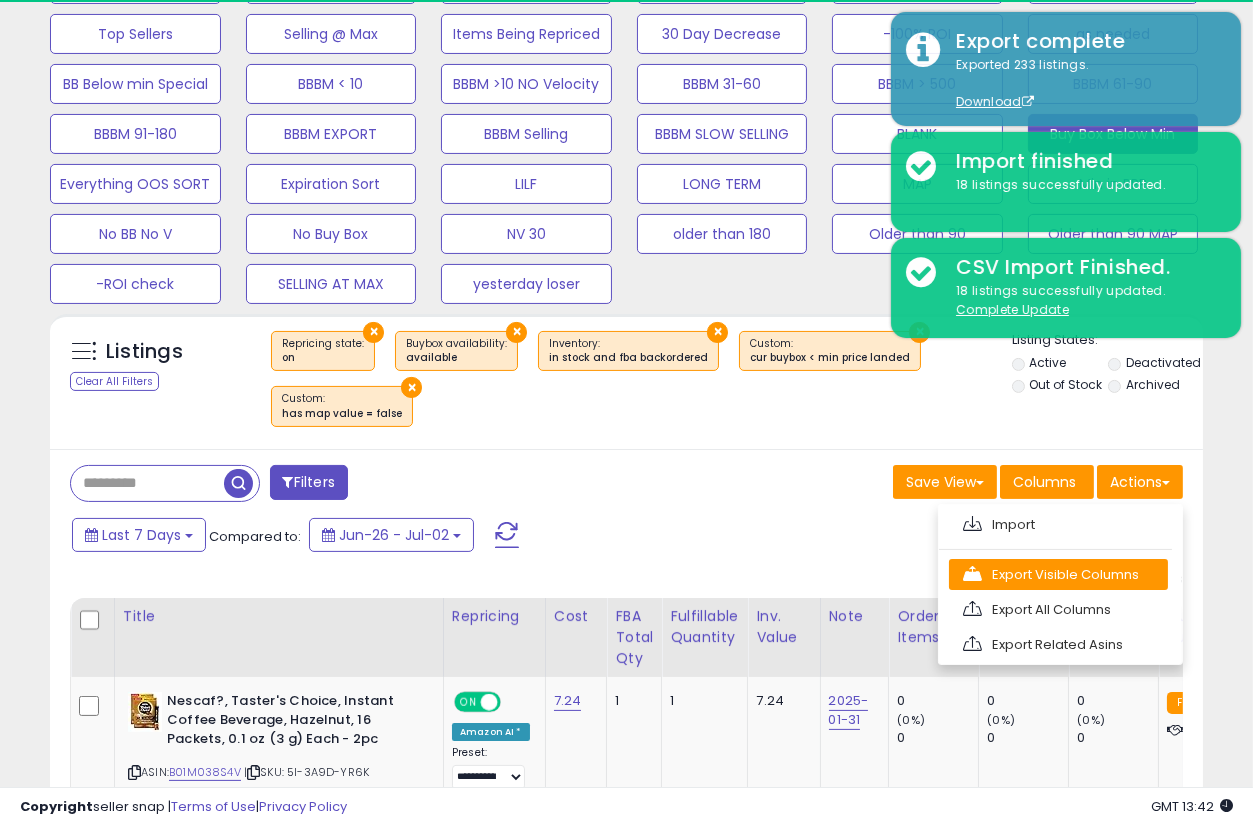 click on "Export Visible Columns" at bounding box center [1058, 574] 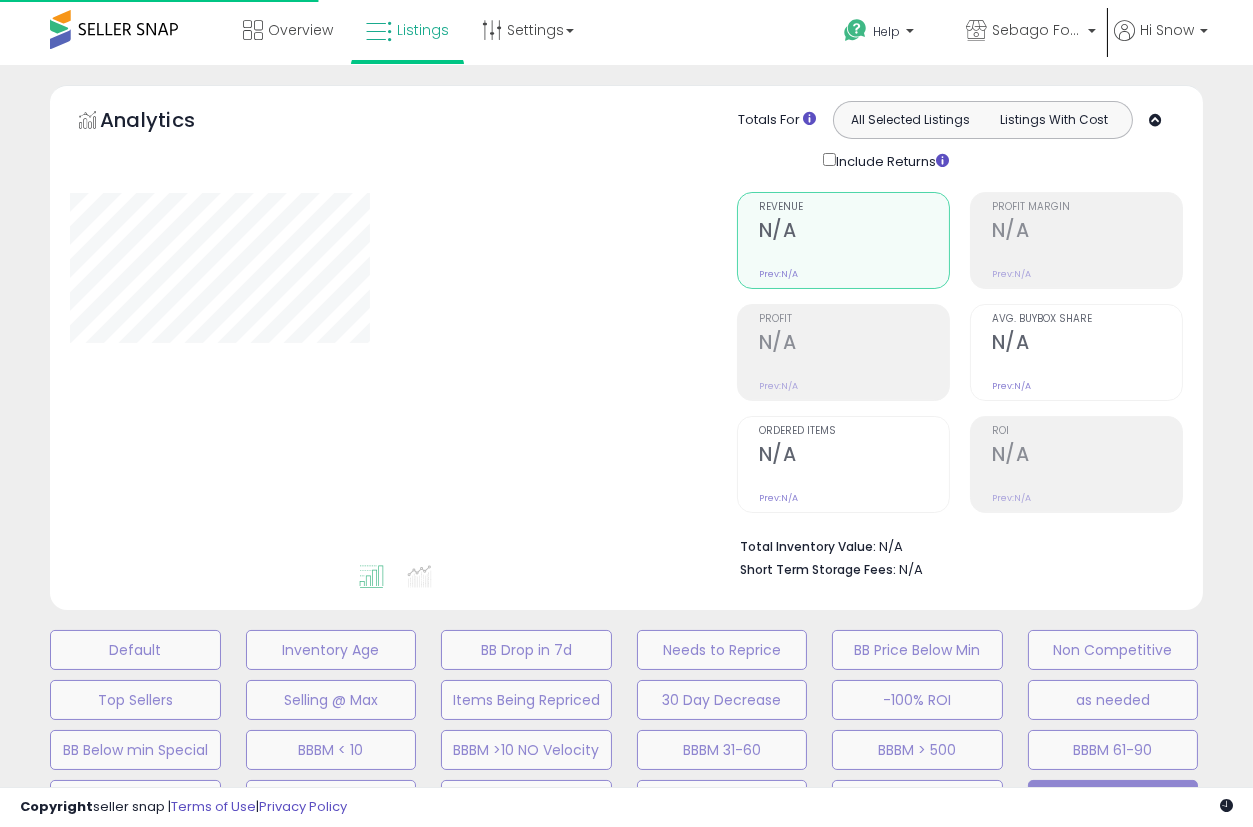 scroll, scrollTop: 664, scrollLeft: 0, axis: vertical 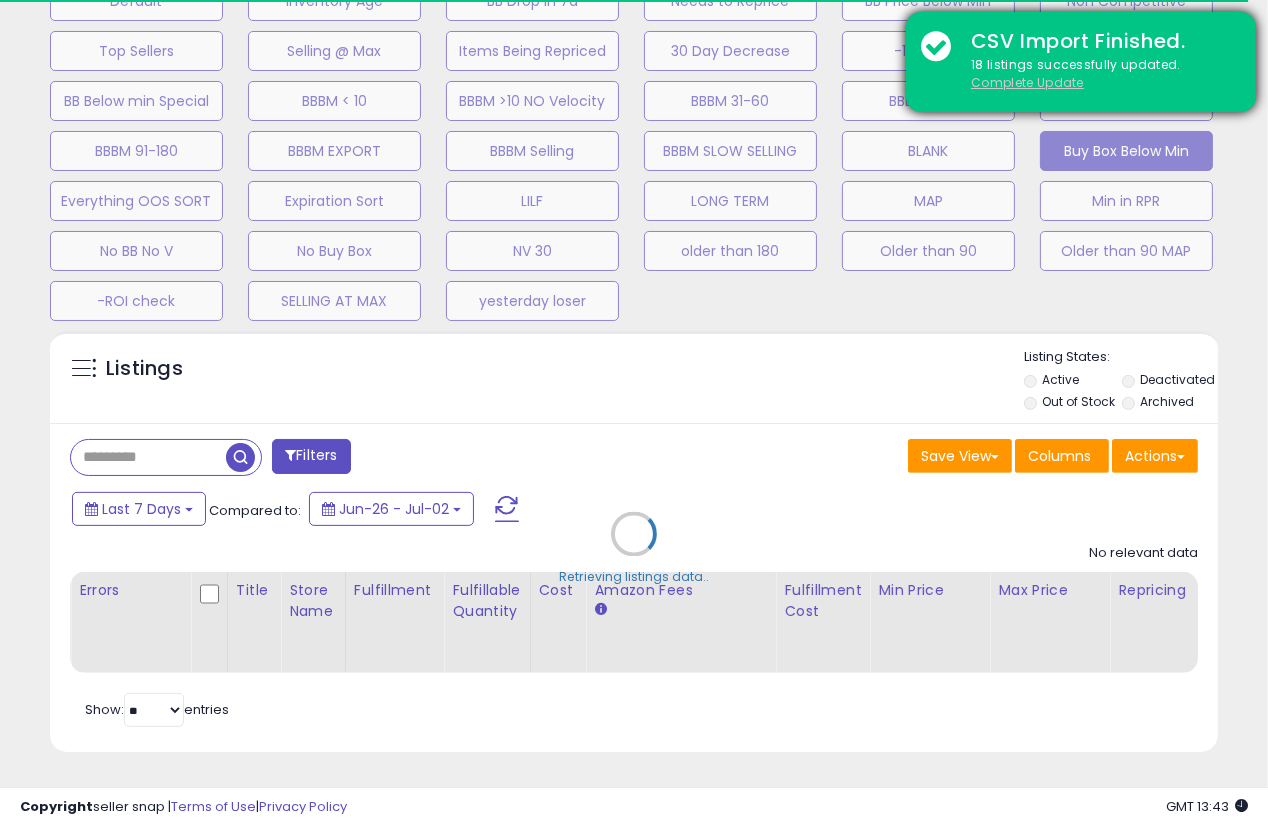click on "Complete Update" at bounding box center (1027, 82) 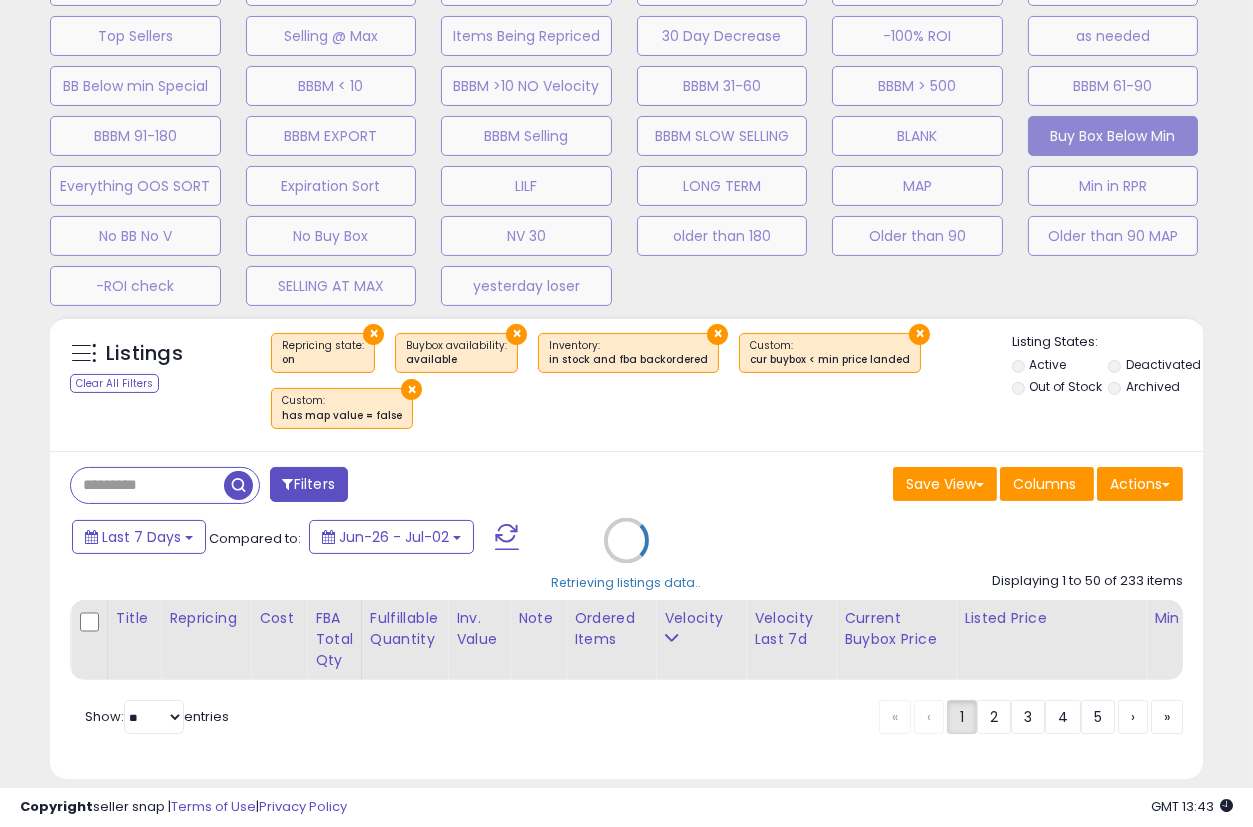 scroll, scrollTop: 999590, scrollLeft: 999332, axis: both 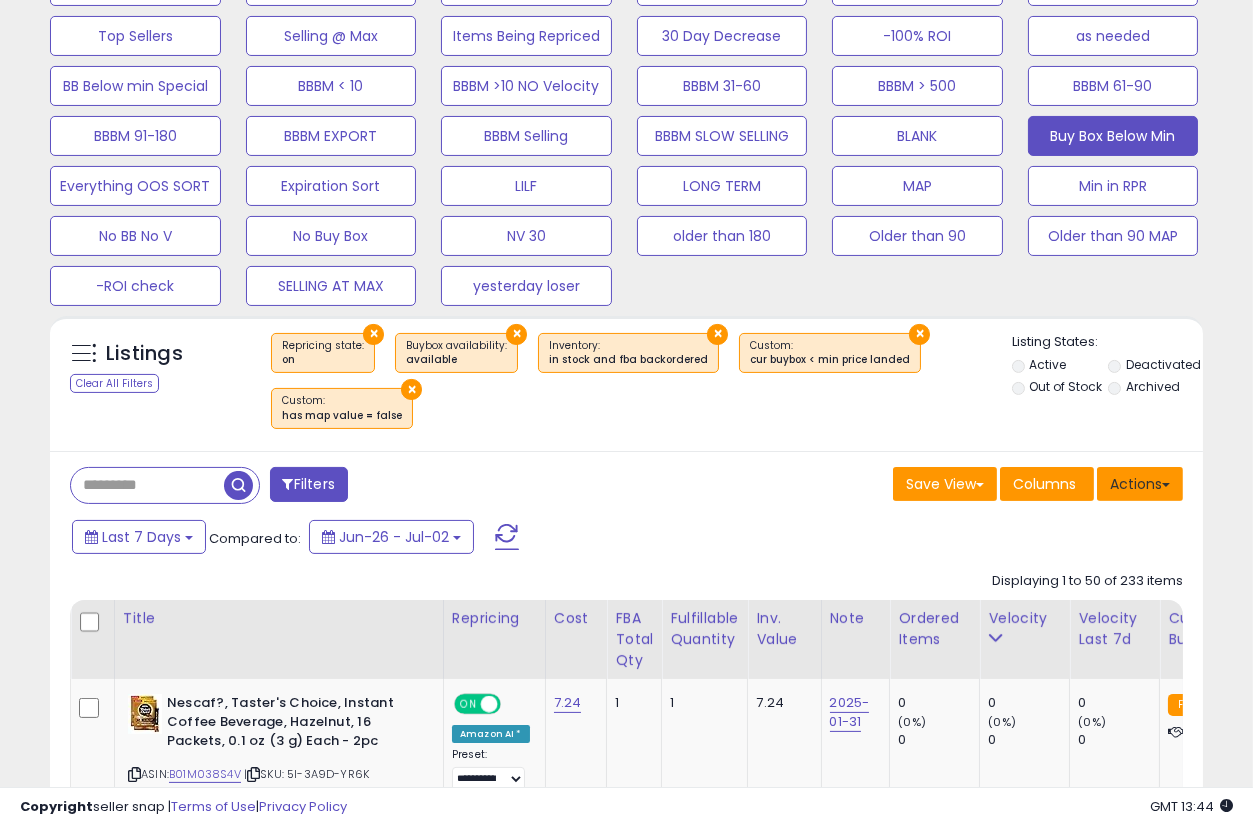 click on "Actions" at bounding box center (1140, 484) 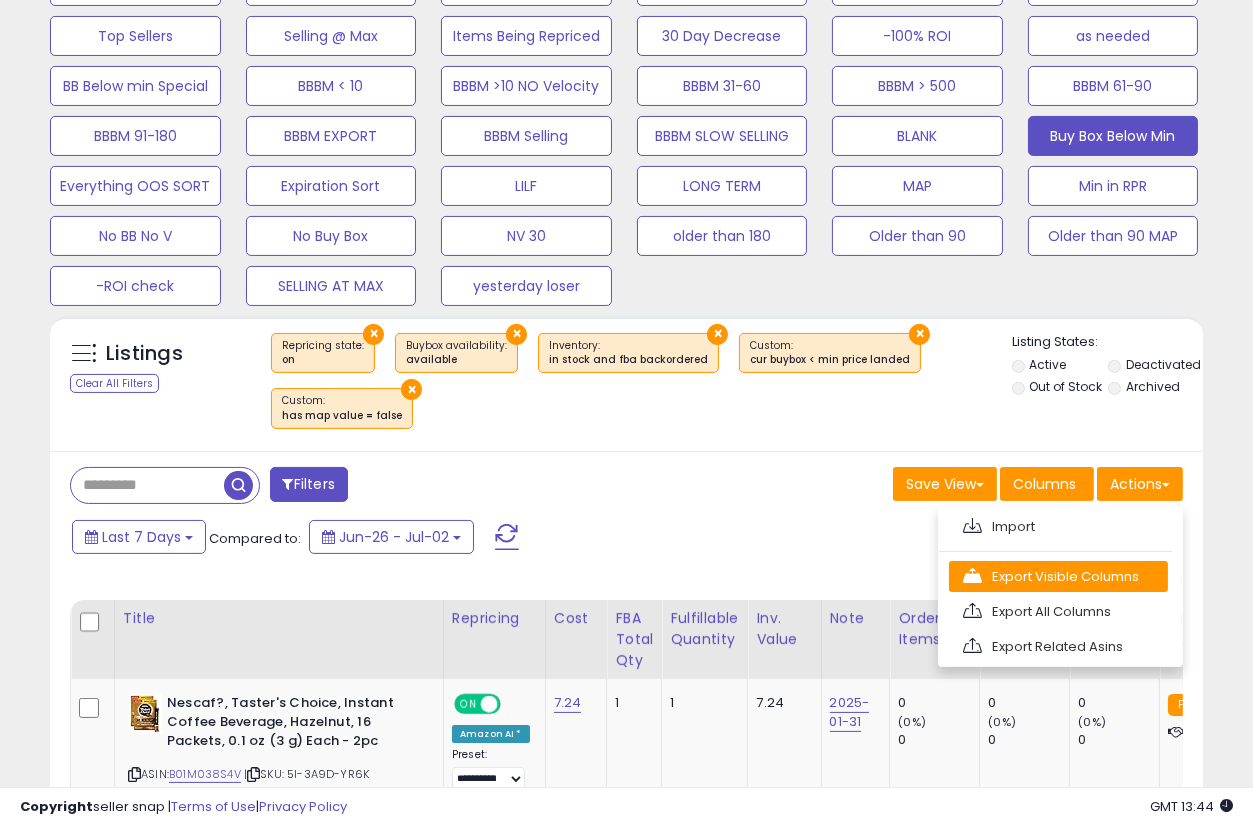 click on "Export Visible Columns" at bounding box center (1058, 576) 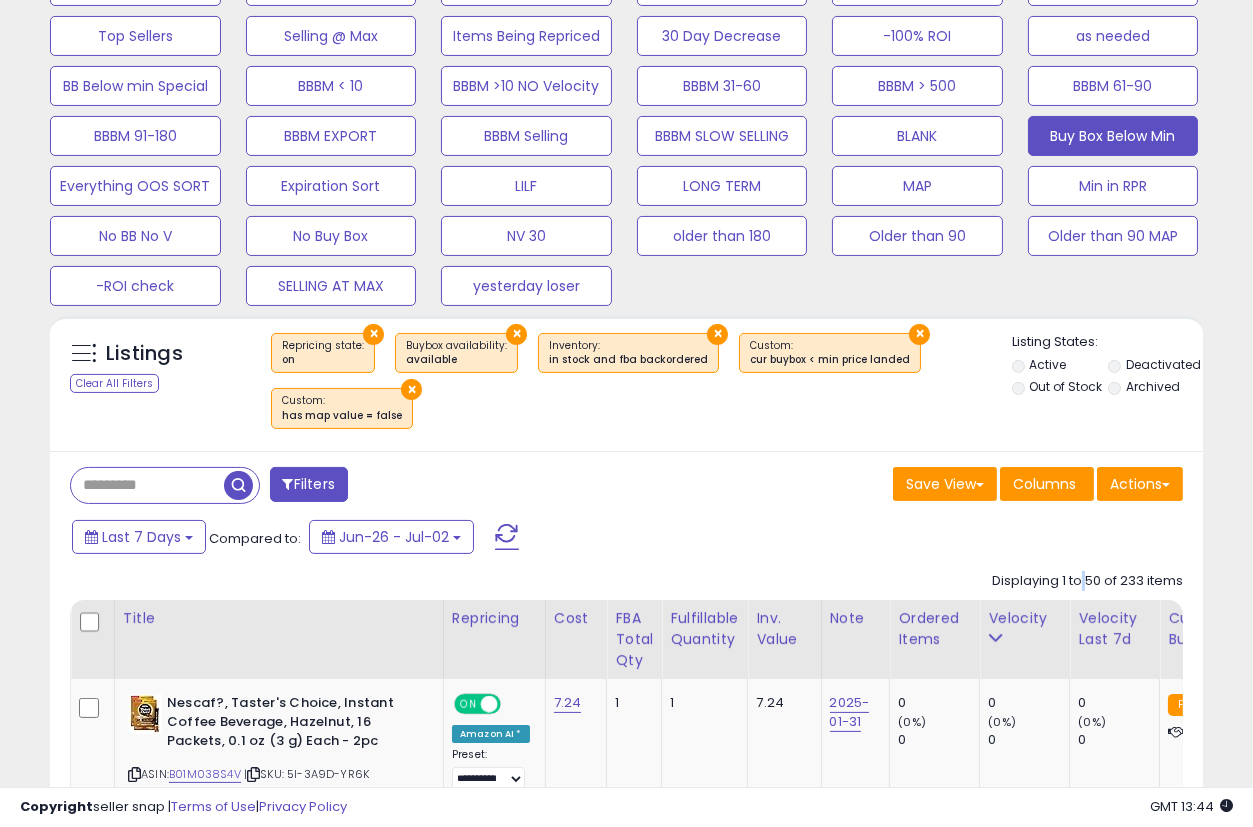 click on "Displaying 1 to 50 of 233 items" at bounding box center (1087, 581) 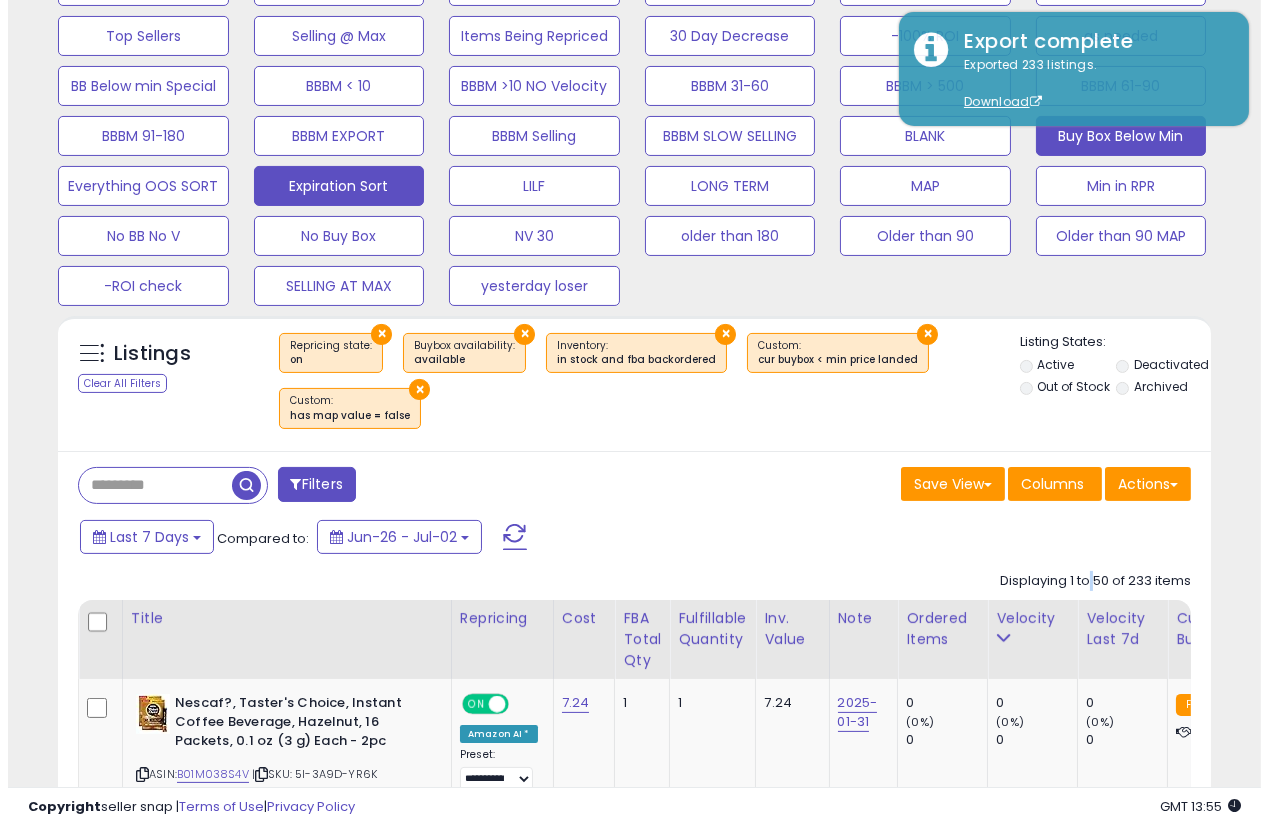 scroll, scrollTop: 330, scrollLeft: 0, axis: vertical 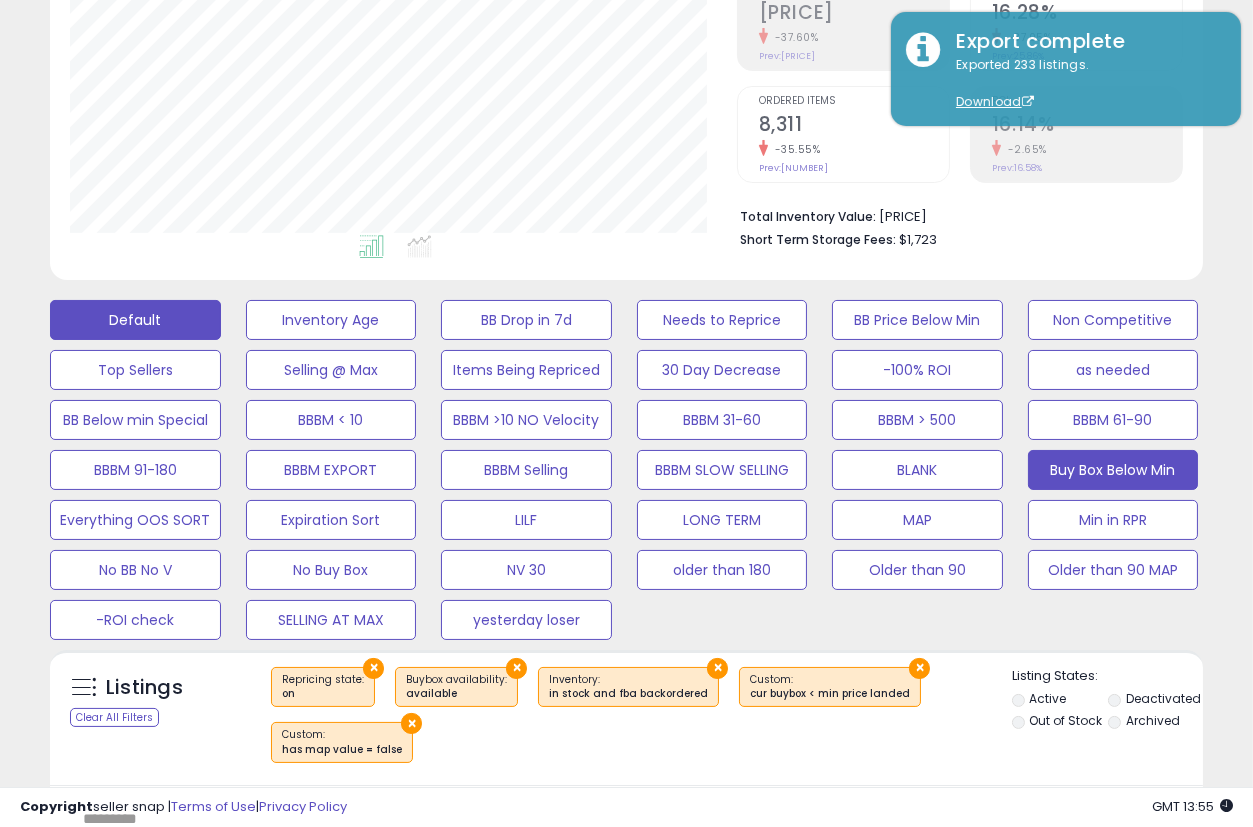 click on "Default" at bounding box center [135, 320] 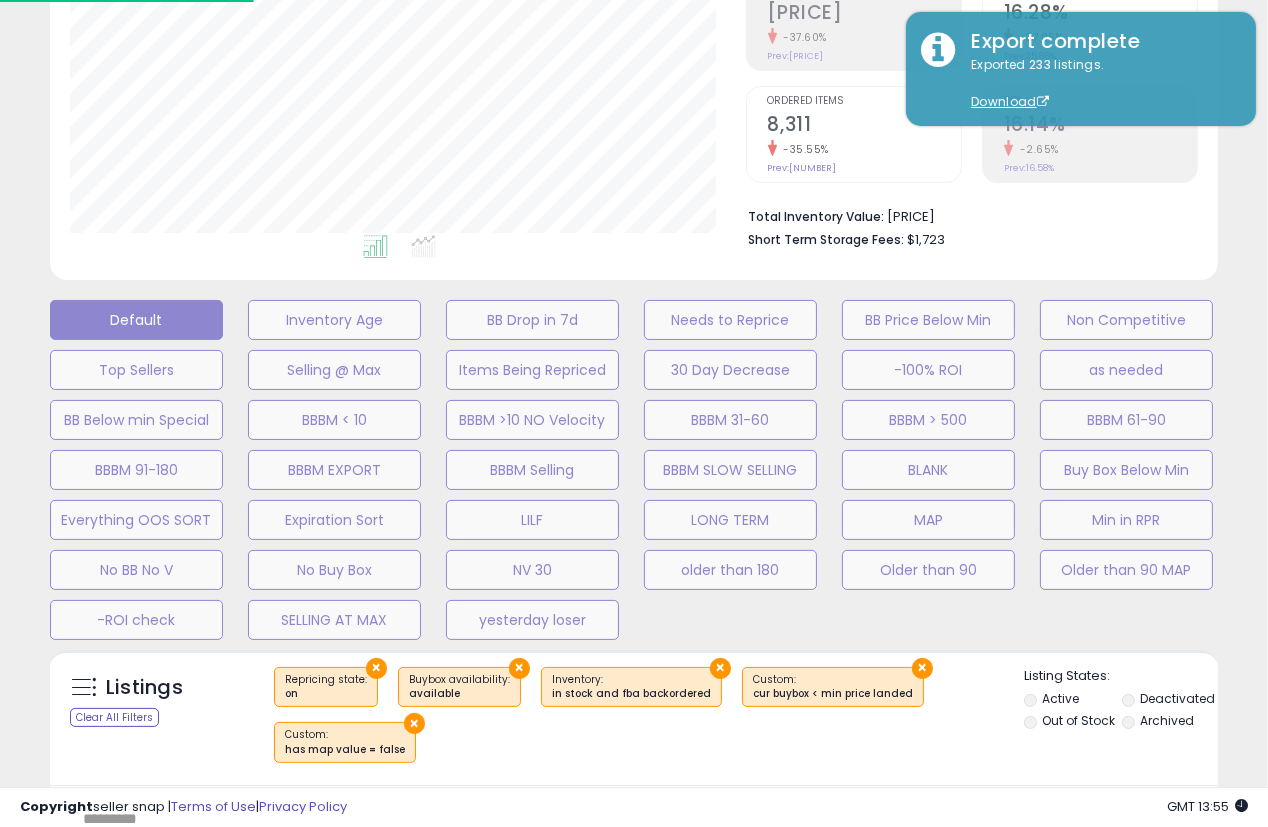 scroll, scrollTop: 999590, scrollLeft: 999324, axis: both 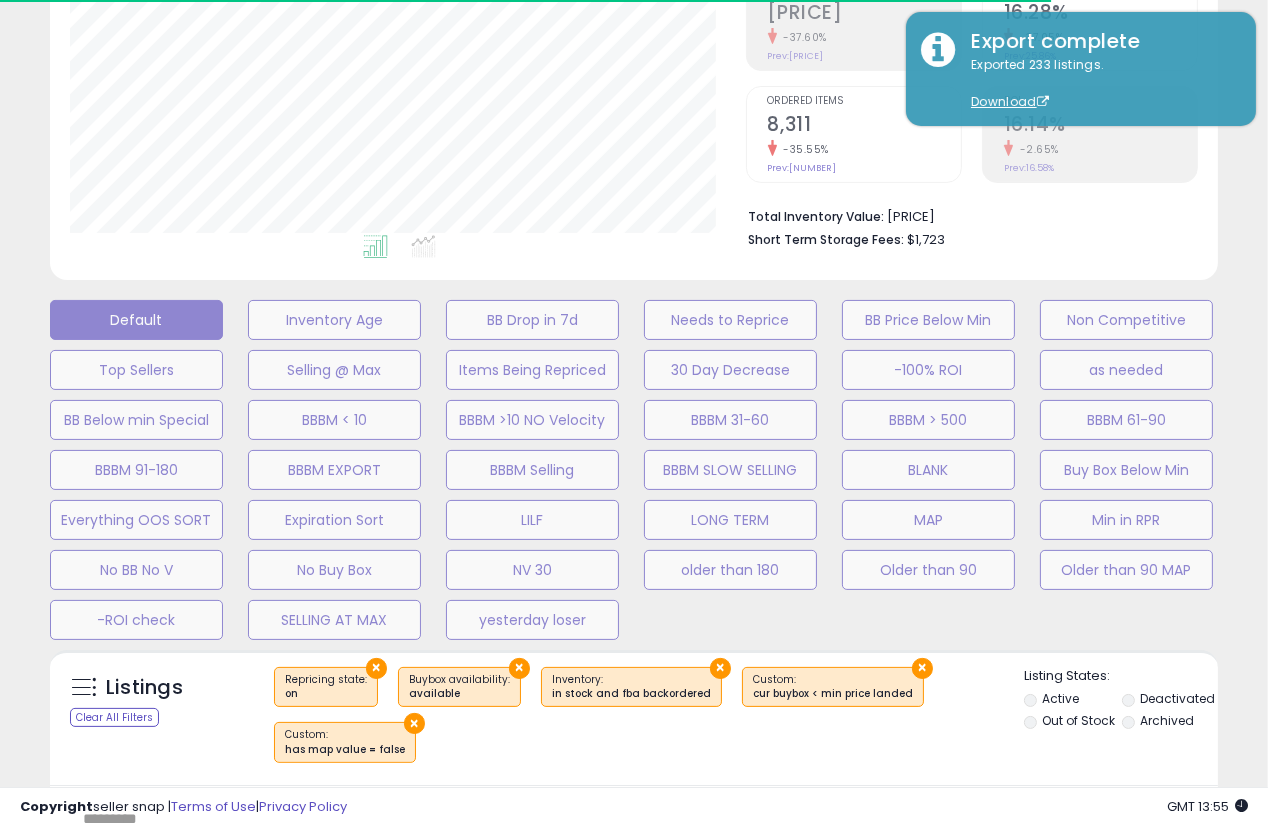select on "**" 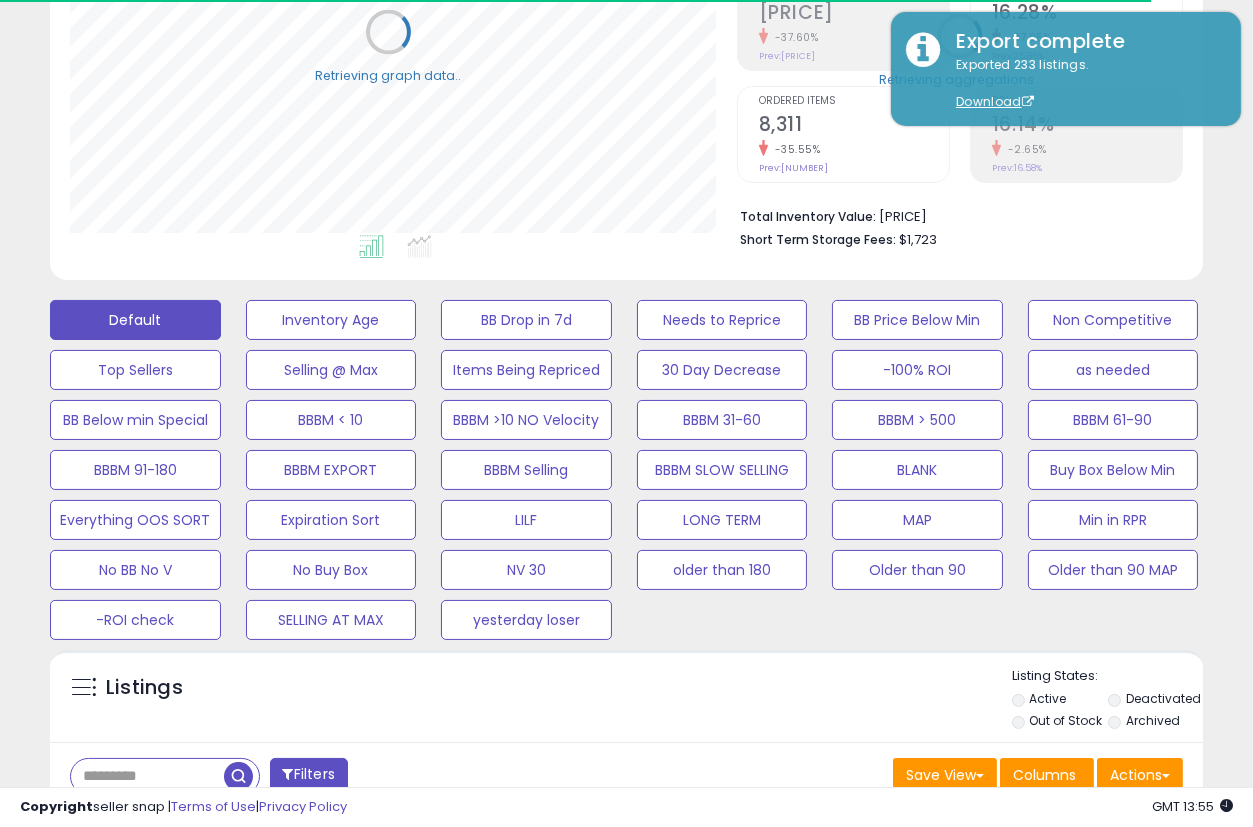 scroll, scrollTop: 410, scrollLeft: 666, axis: both 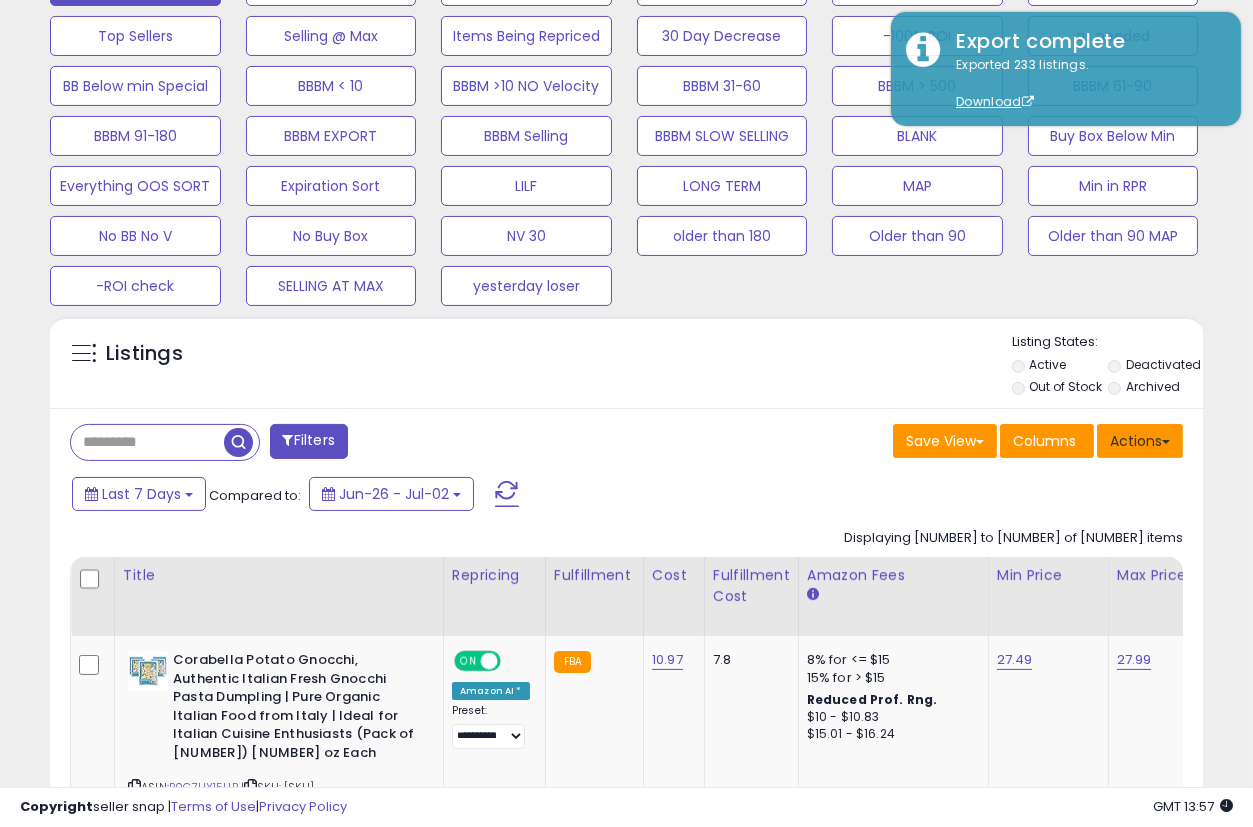 click on "Actions" at bounding box center (1140, 441) 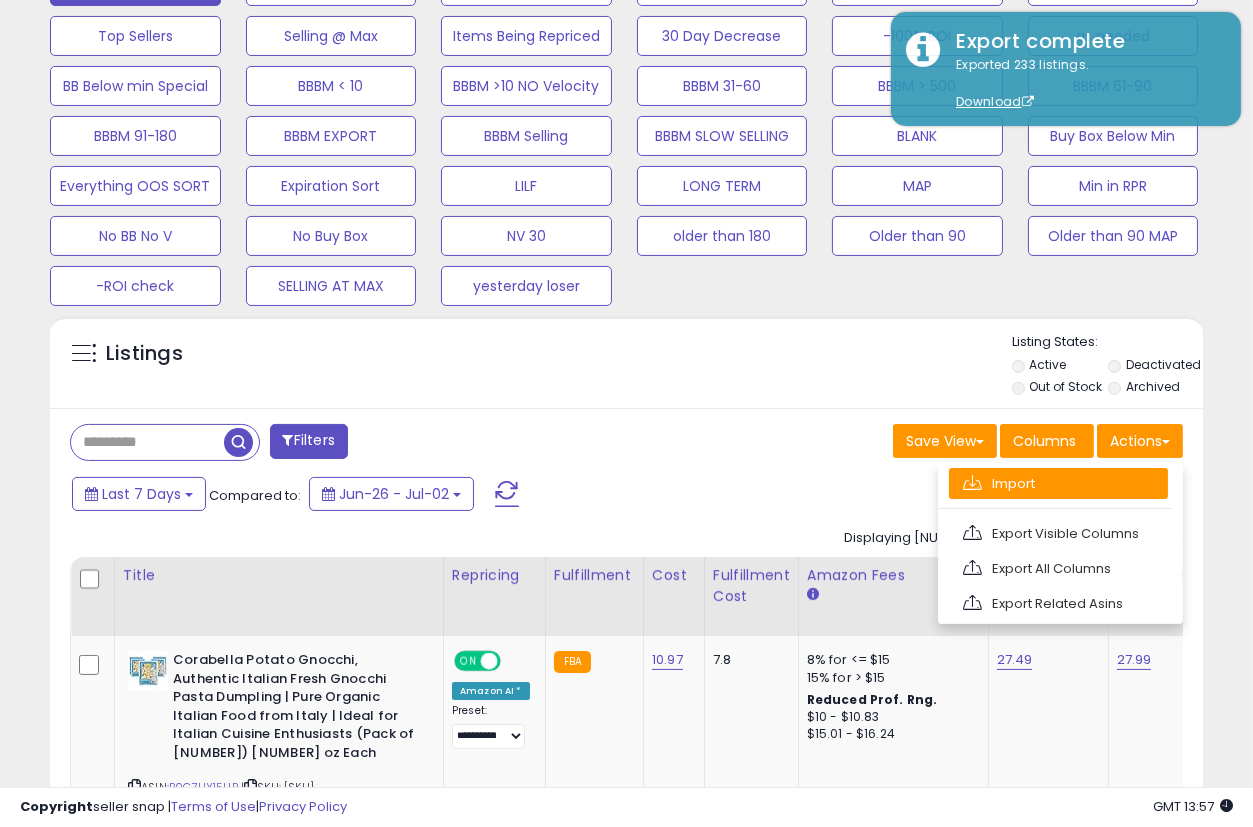 click on "Import" at bounding box center (1058, 483) 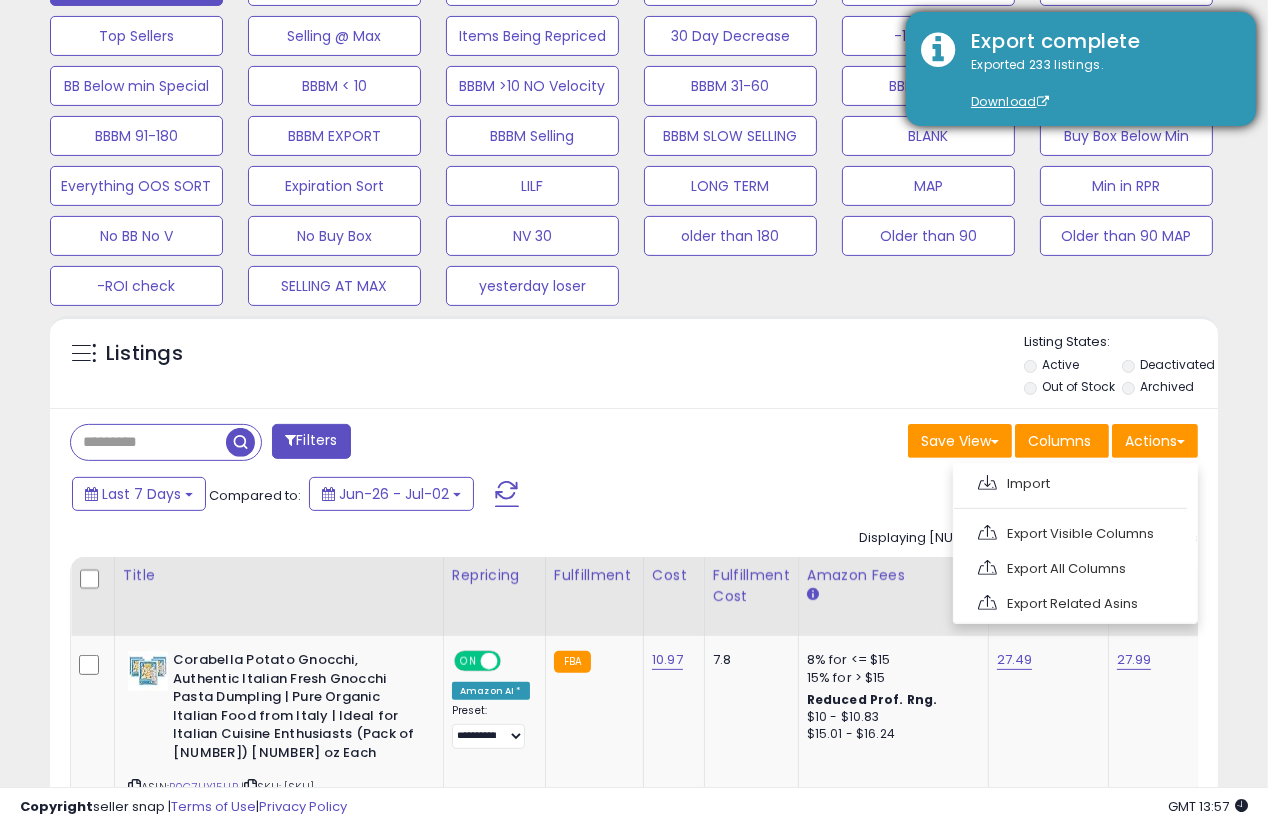 scroll, scrollTop: 999590, scrollLeft: 999324, axis: both 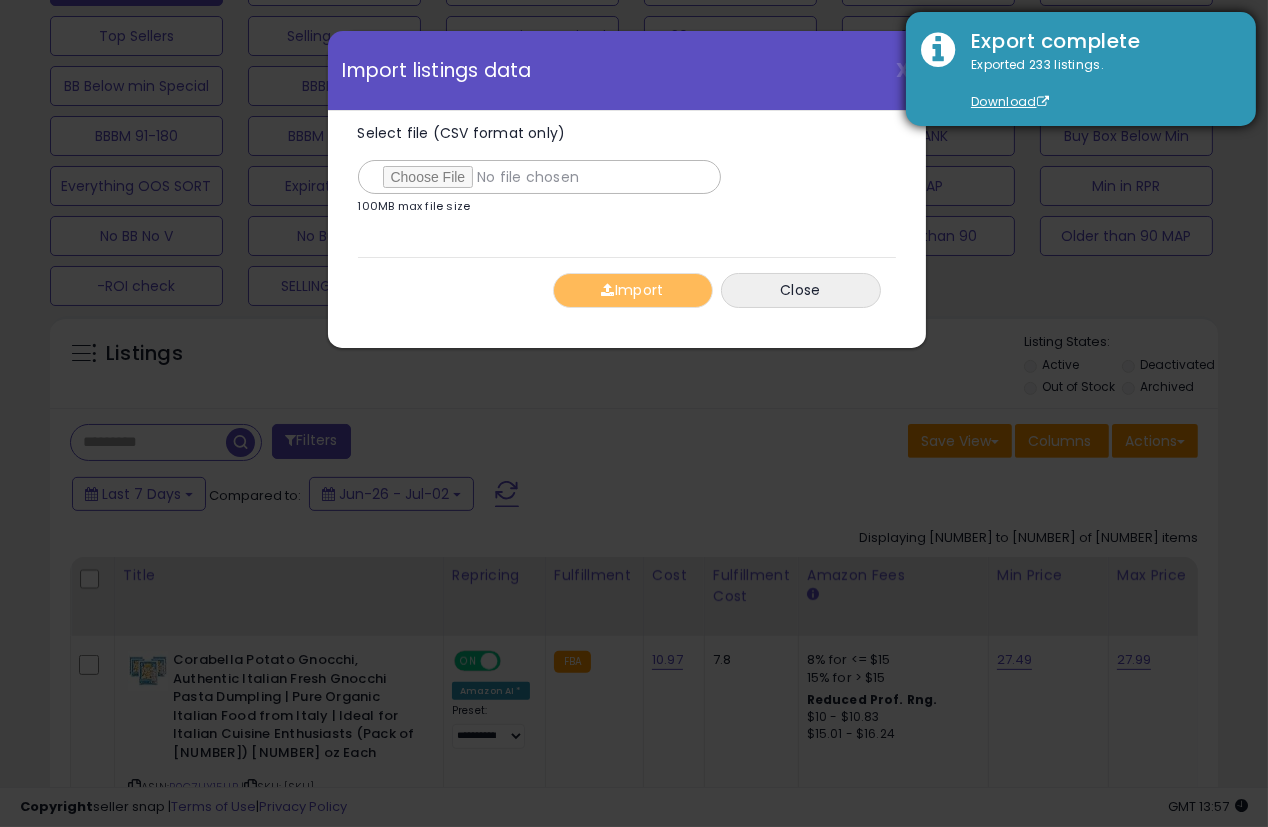 type on "**********" 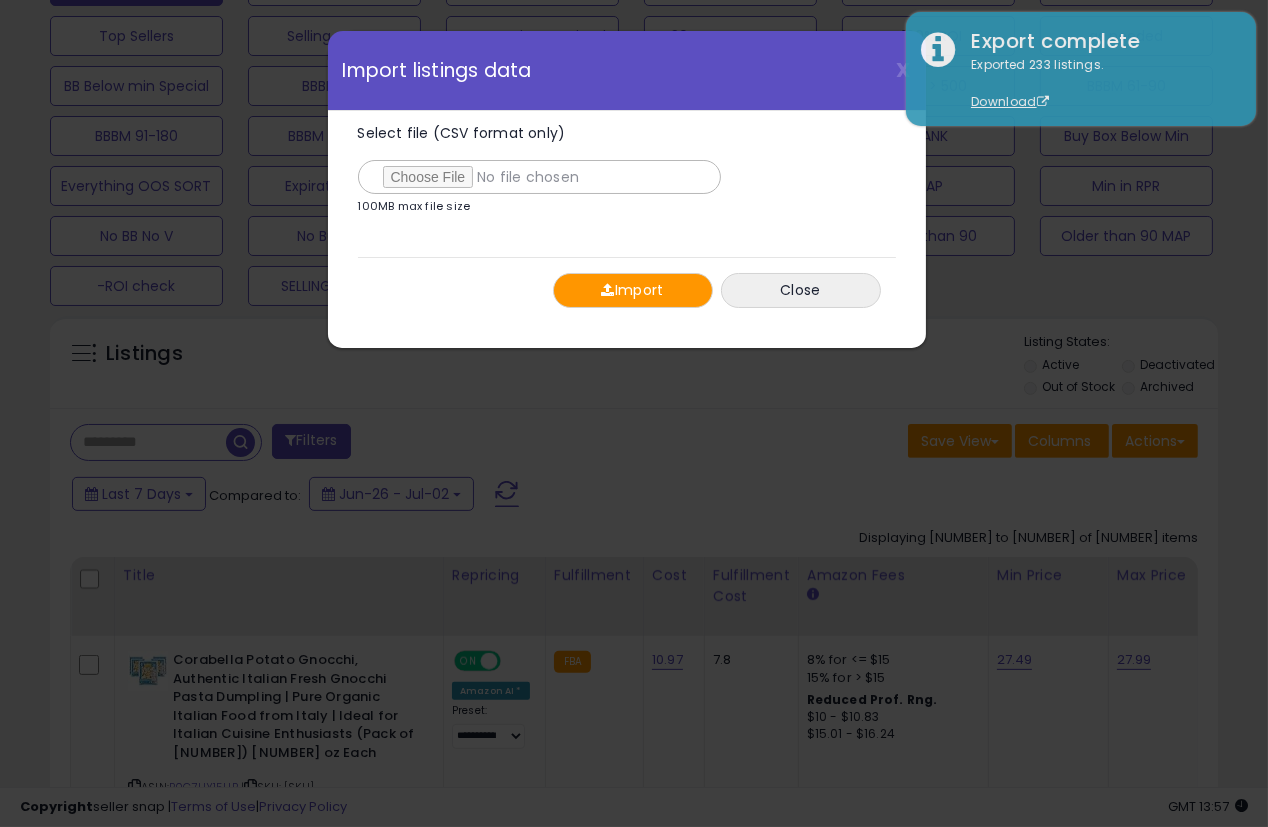 click on "Import" at bounding box center [633, 290] 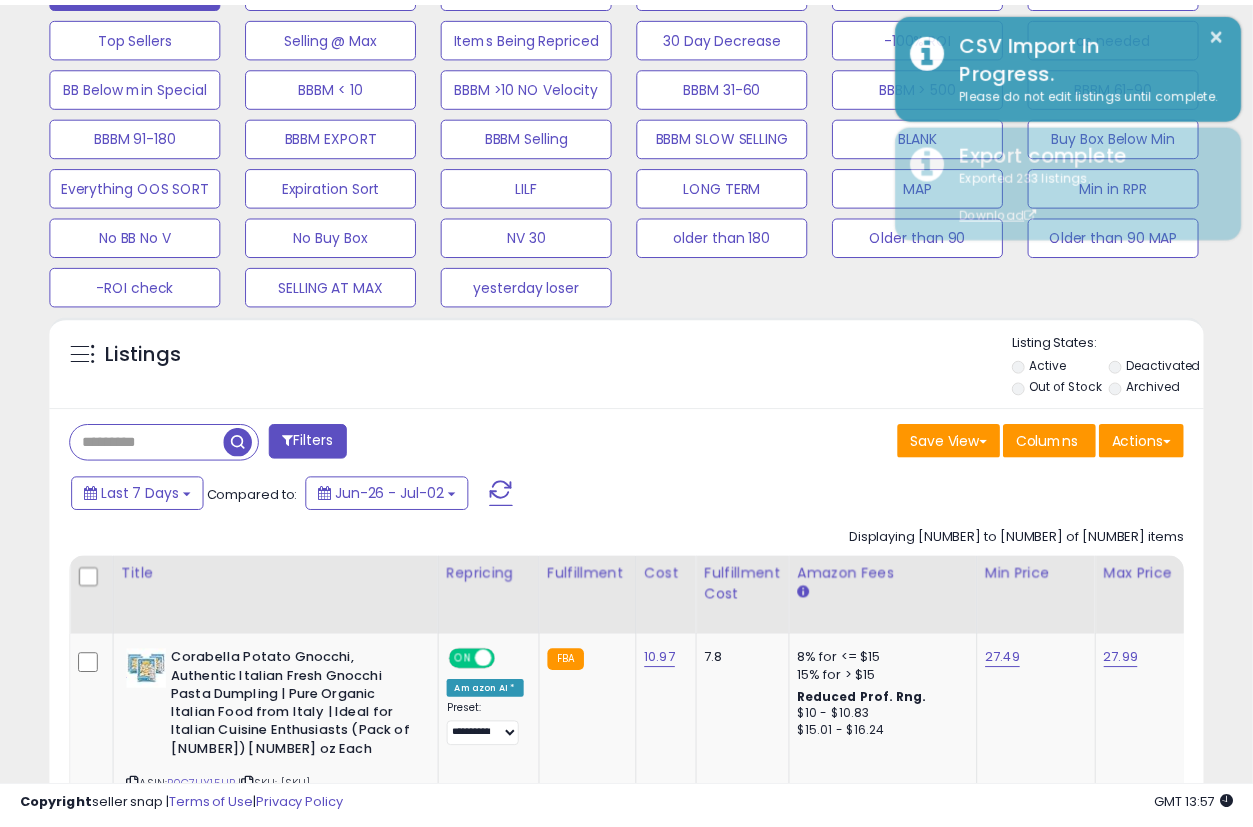 scroll, scrollTop: 410, scrollLeft: 666, axis: both 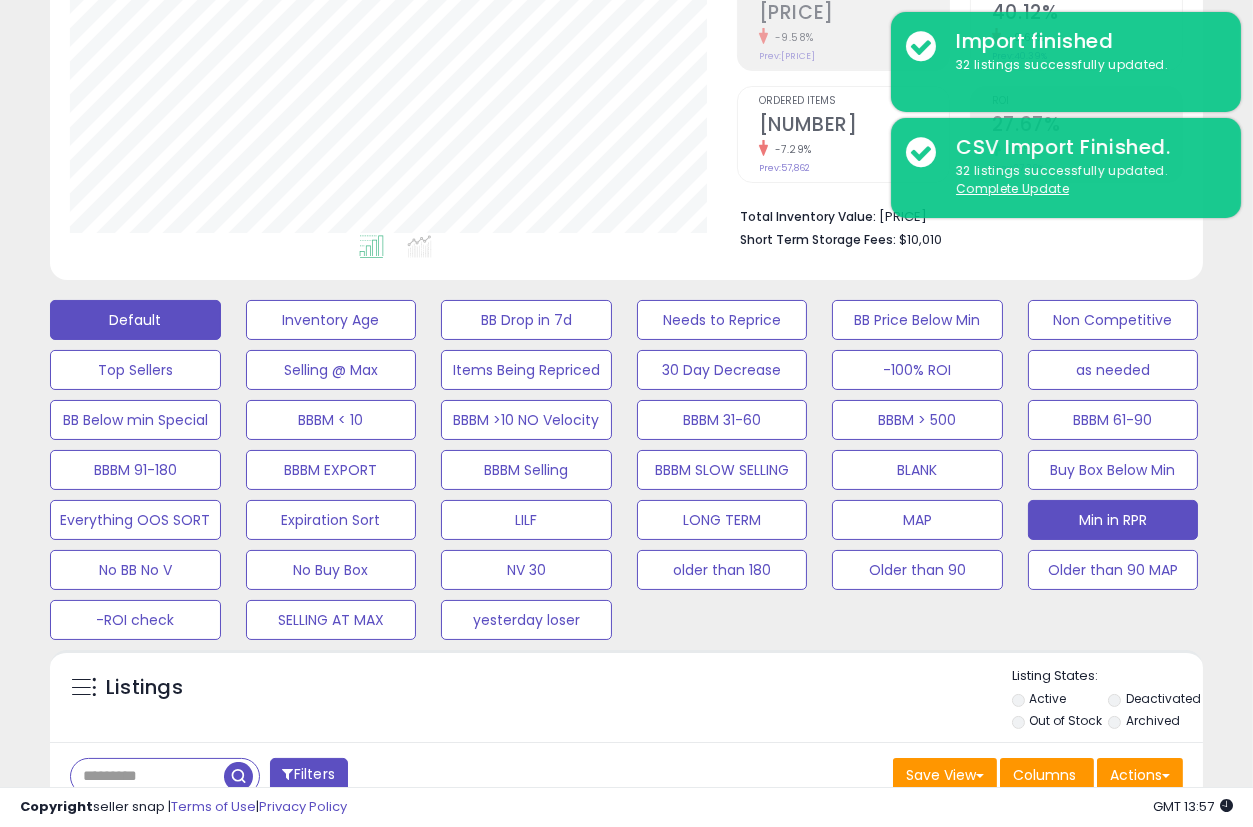 click on "Min in RPR" at bounding box center [331, 320] 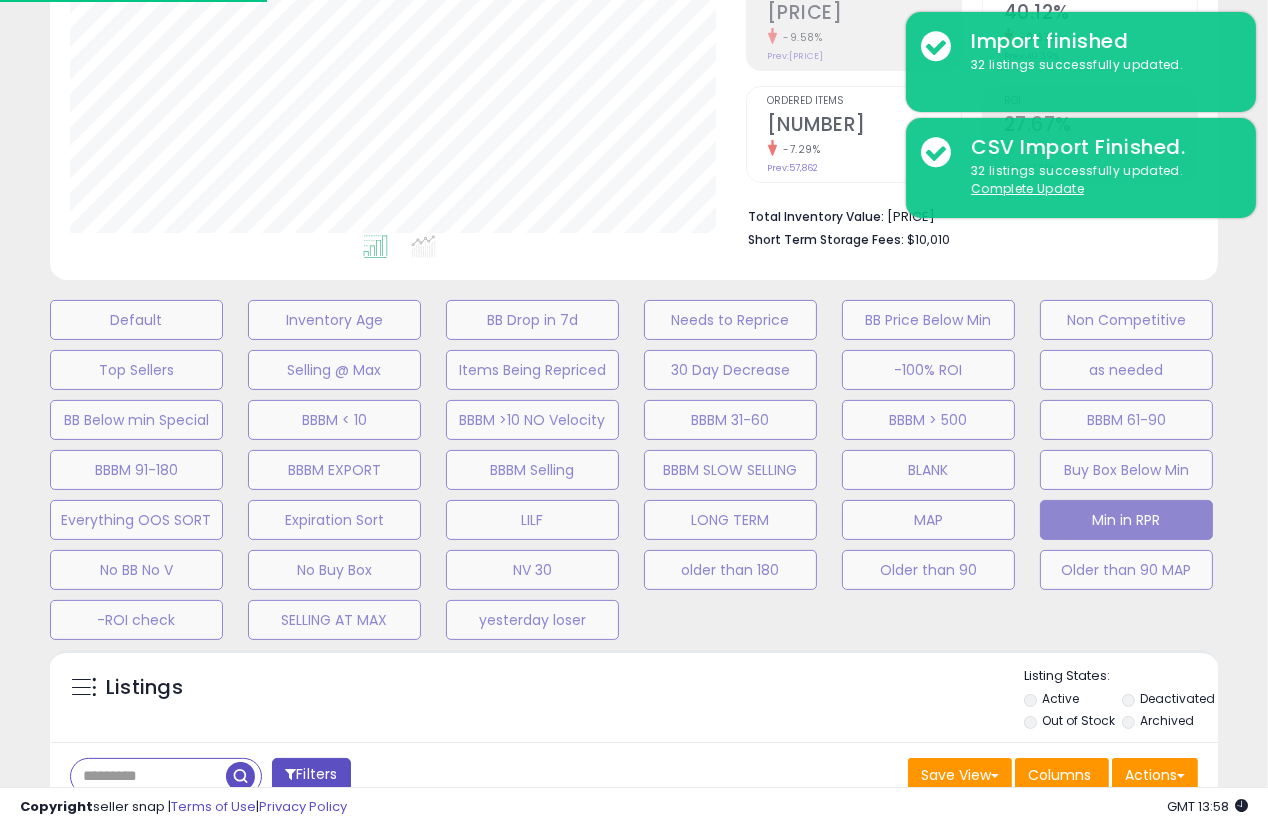 scroll, scrollTop: 999590, scrollLeft: 999324, axis: both 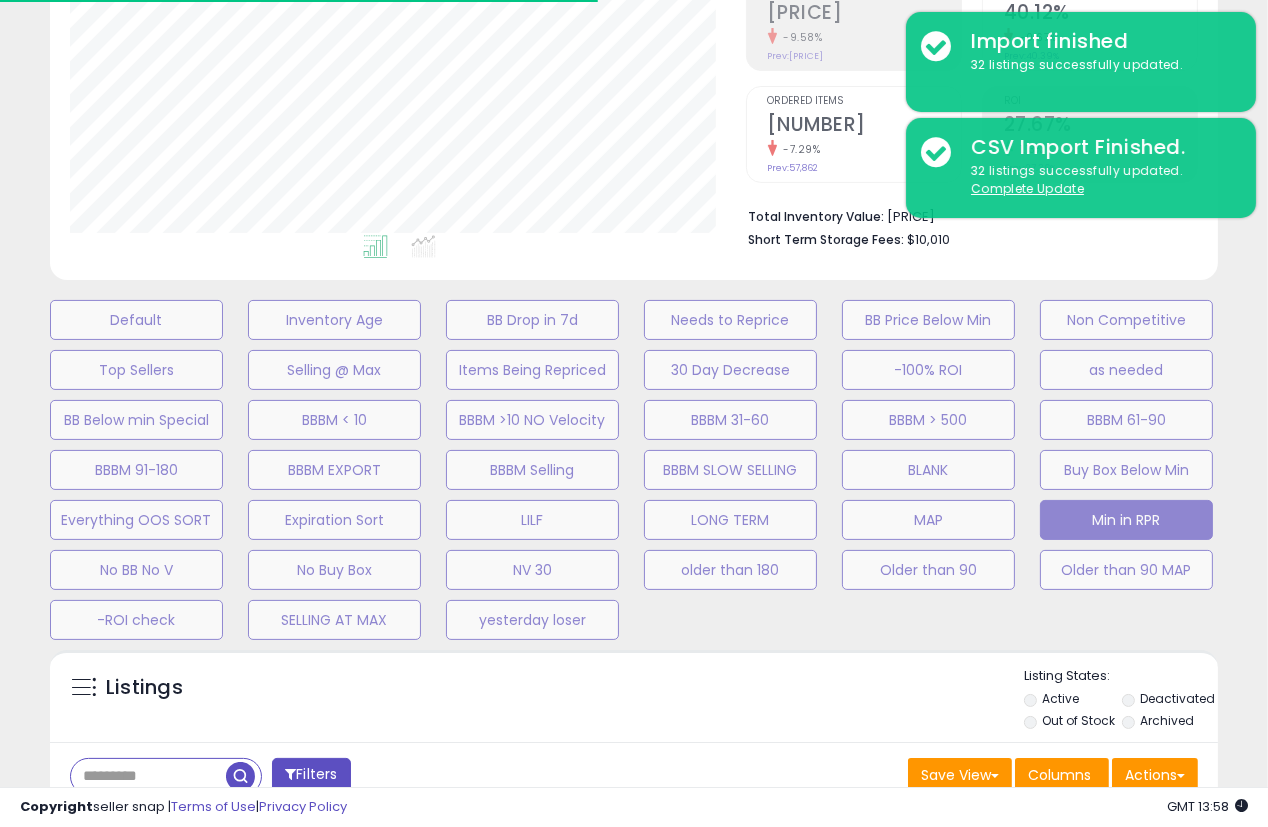 select on "**" 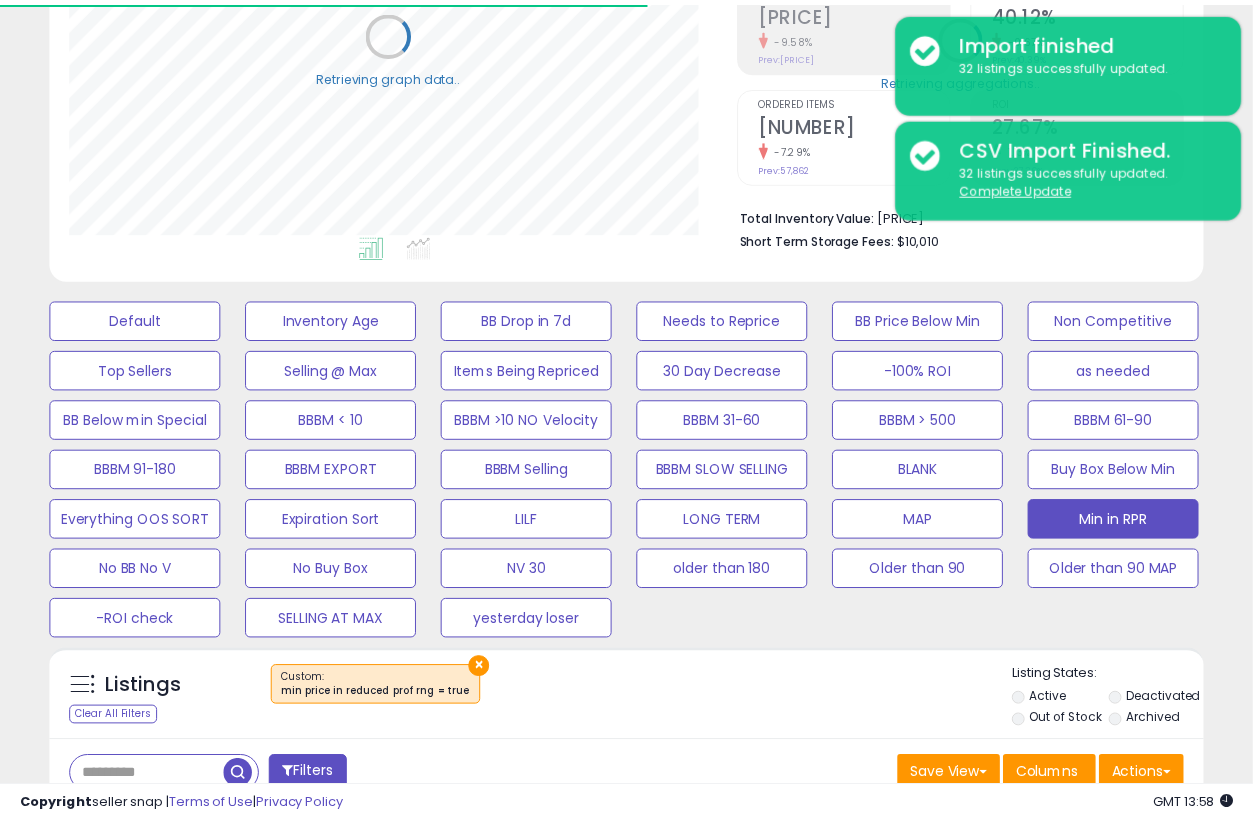 scroll, scrollTop: 410, scrollLeft: 666, axis: both 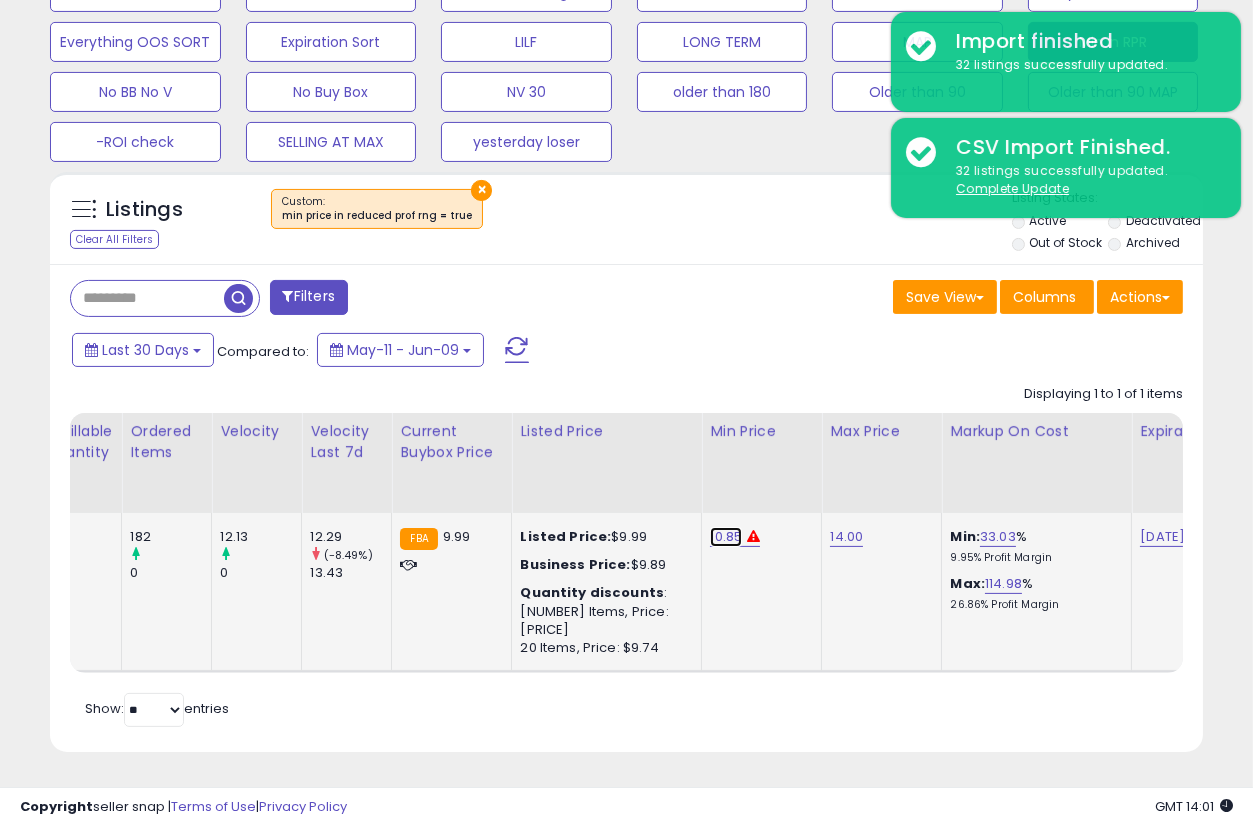 click on "10.85" at bounding box center [726, 537] 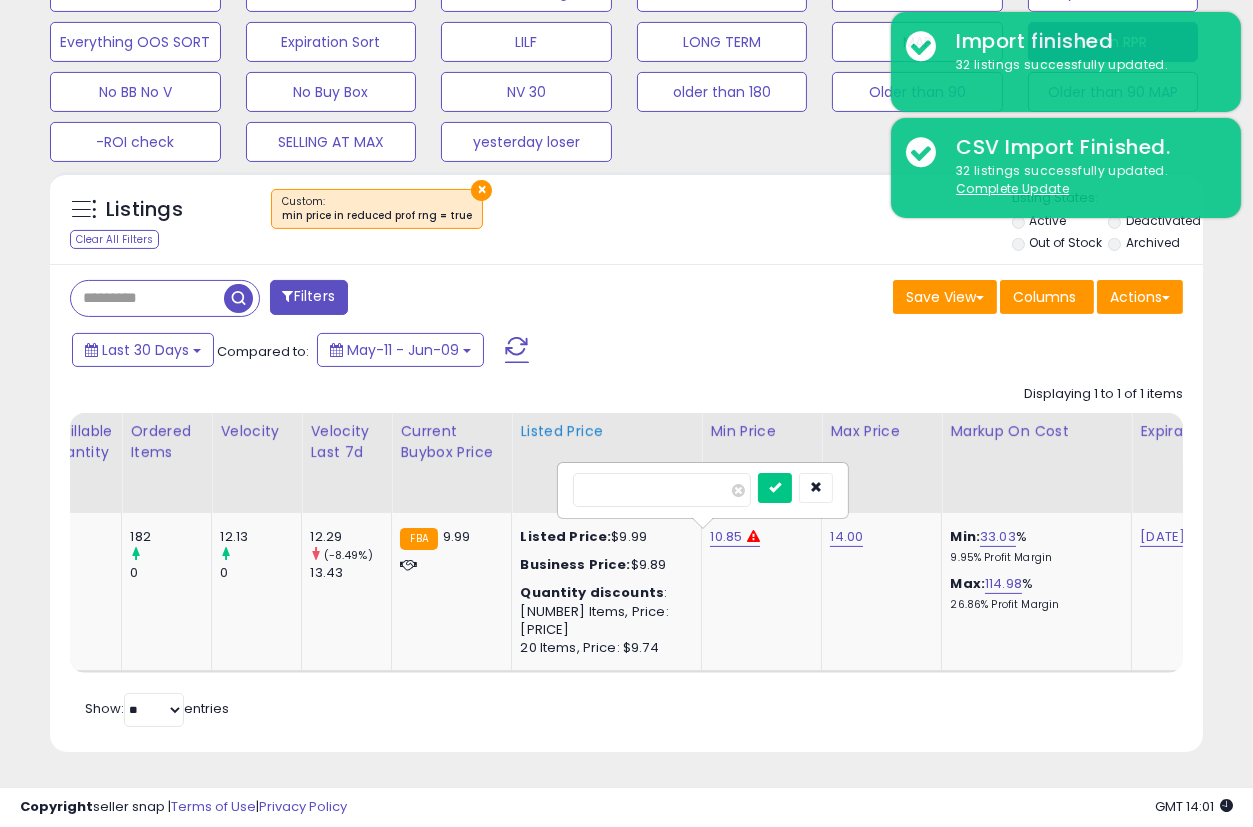 drag, startPoint x: 560, startPoint y: 472, endPoint x: 507, endPoint y: 470, distance: 53.037724 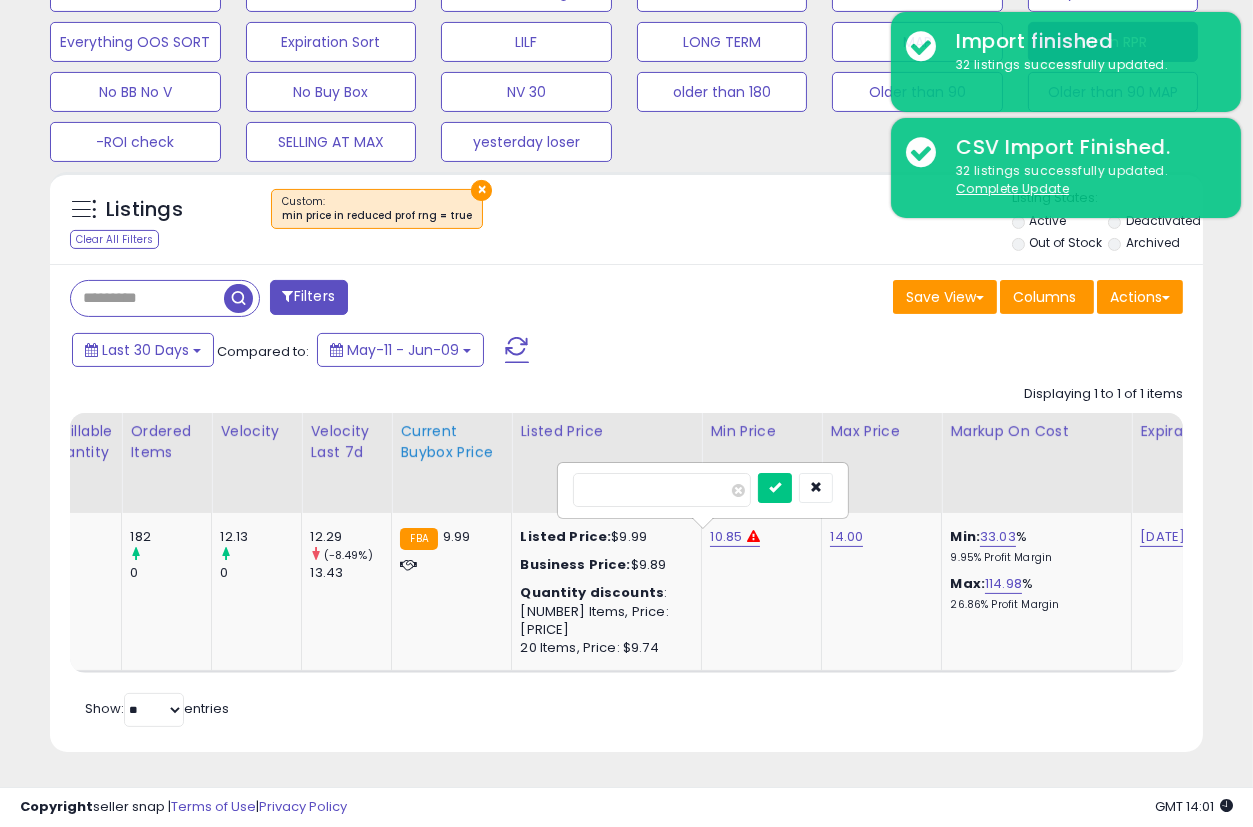 type on "*" 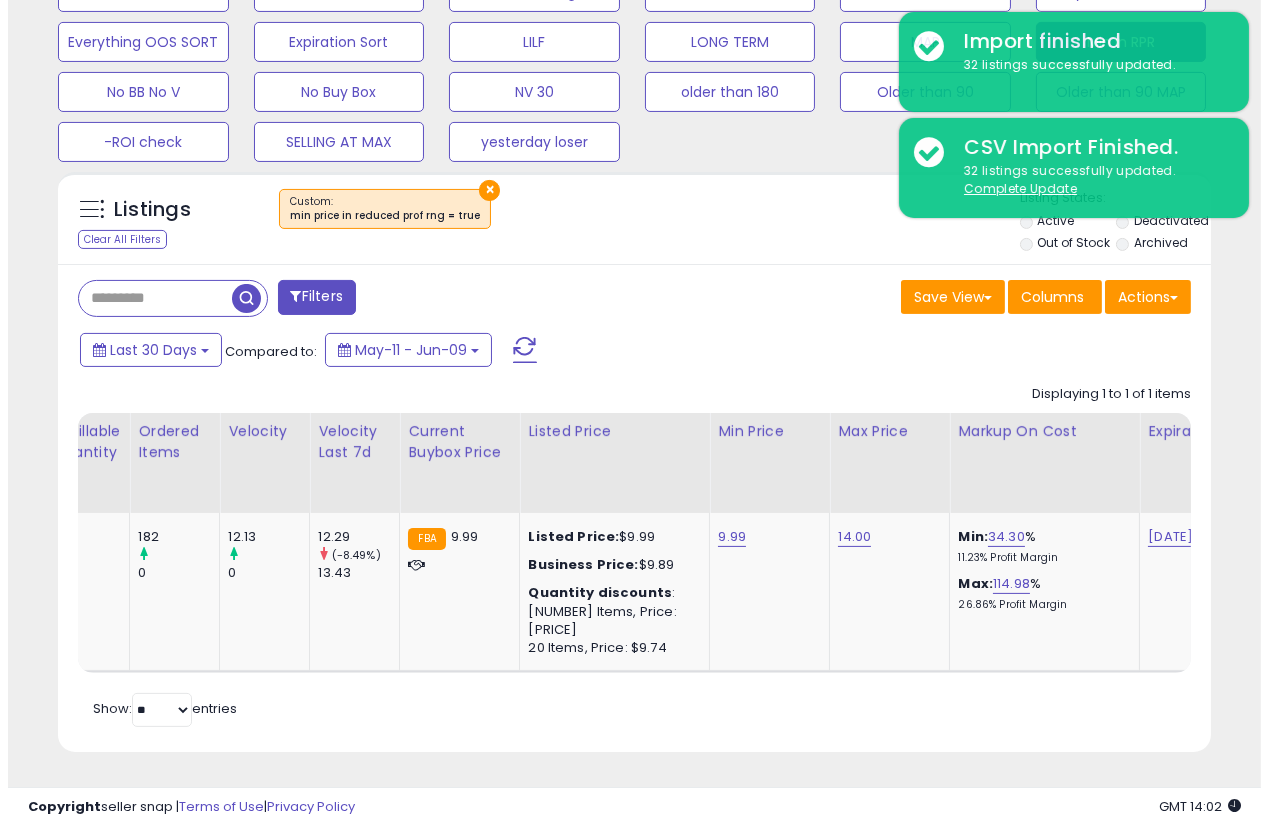 scroll, scrollTop: 489, scrollLeft: 0, axis: vertical 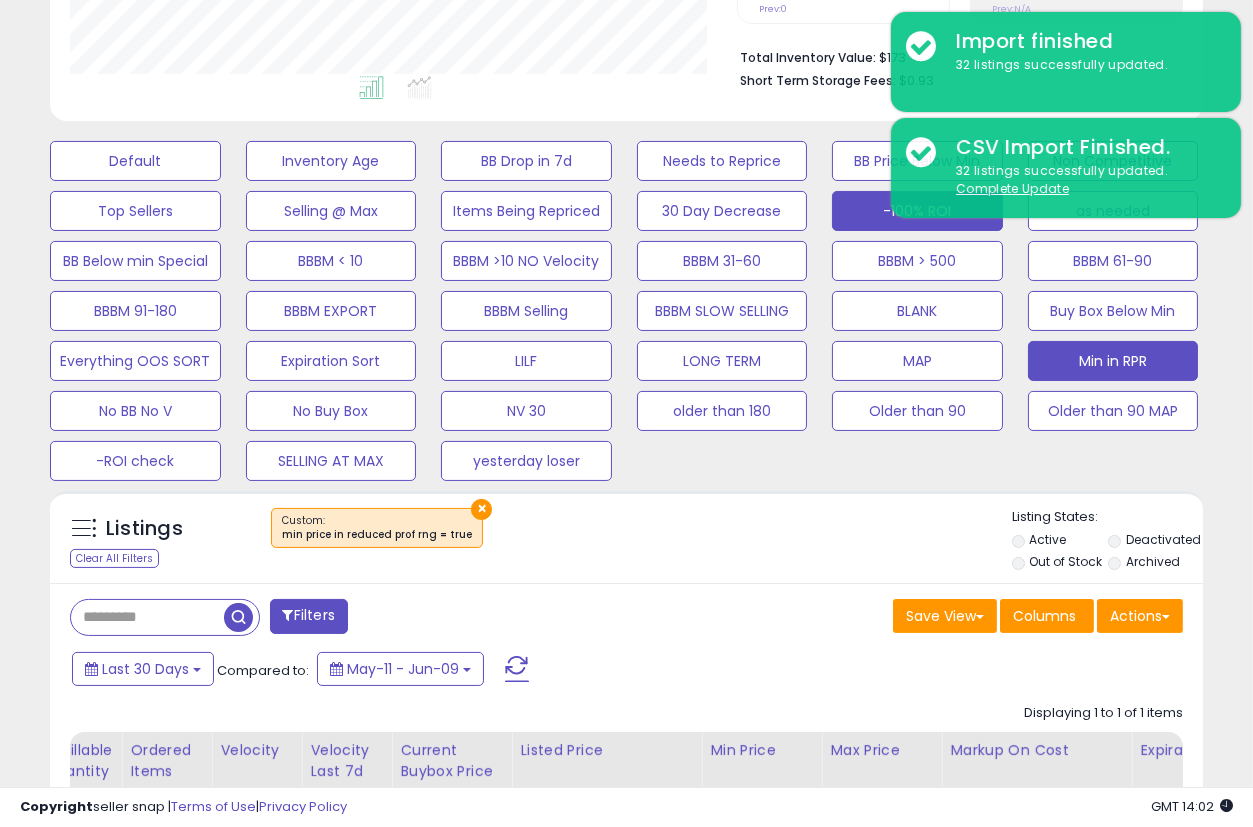 click on "-100% ROI" at bounding box center (135, 161) 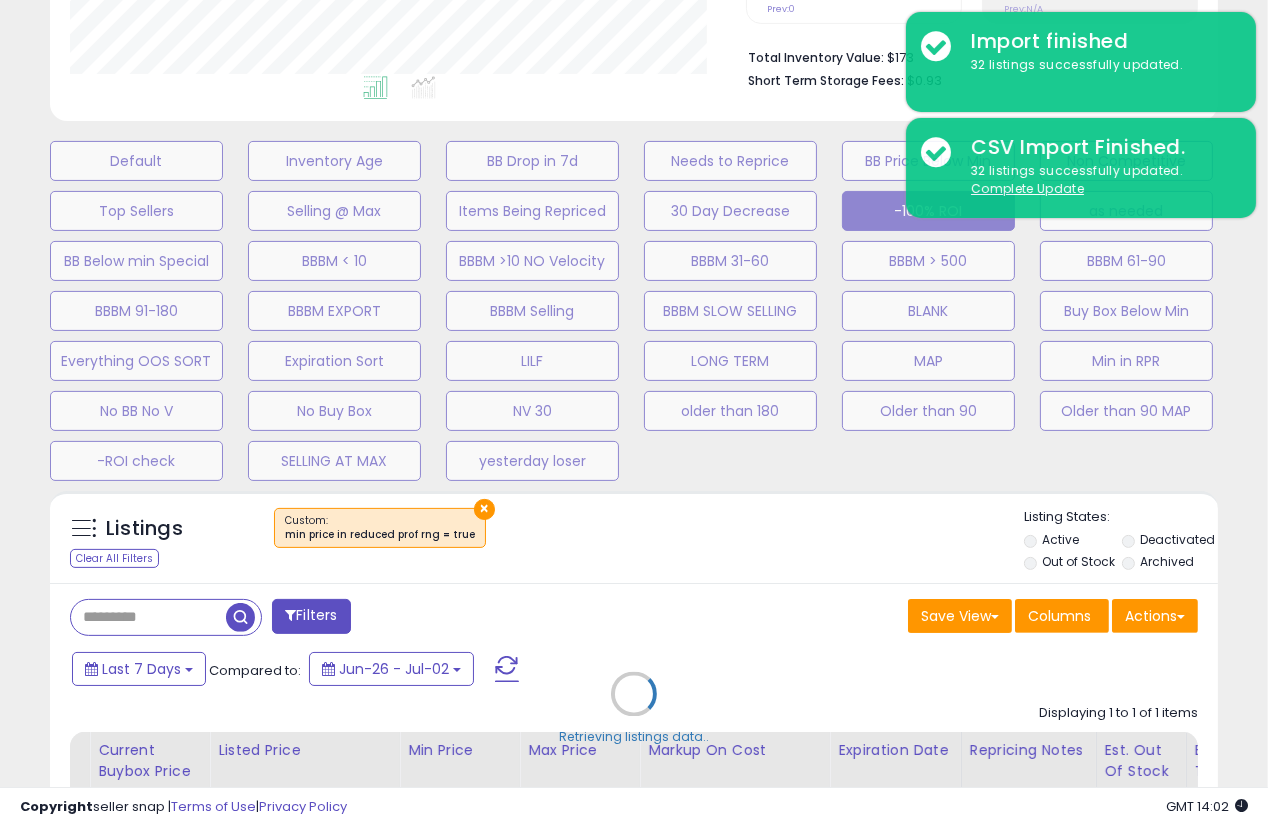 scroll, scrollTop: 999590, scrollLeft: 999324, axis: both 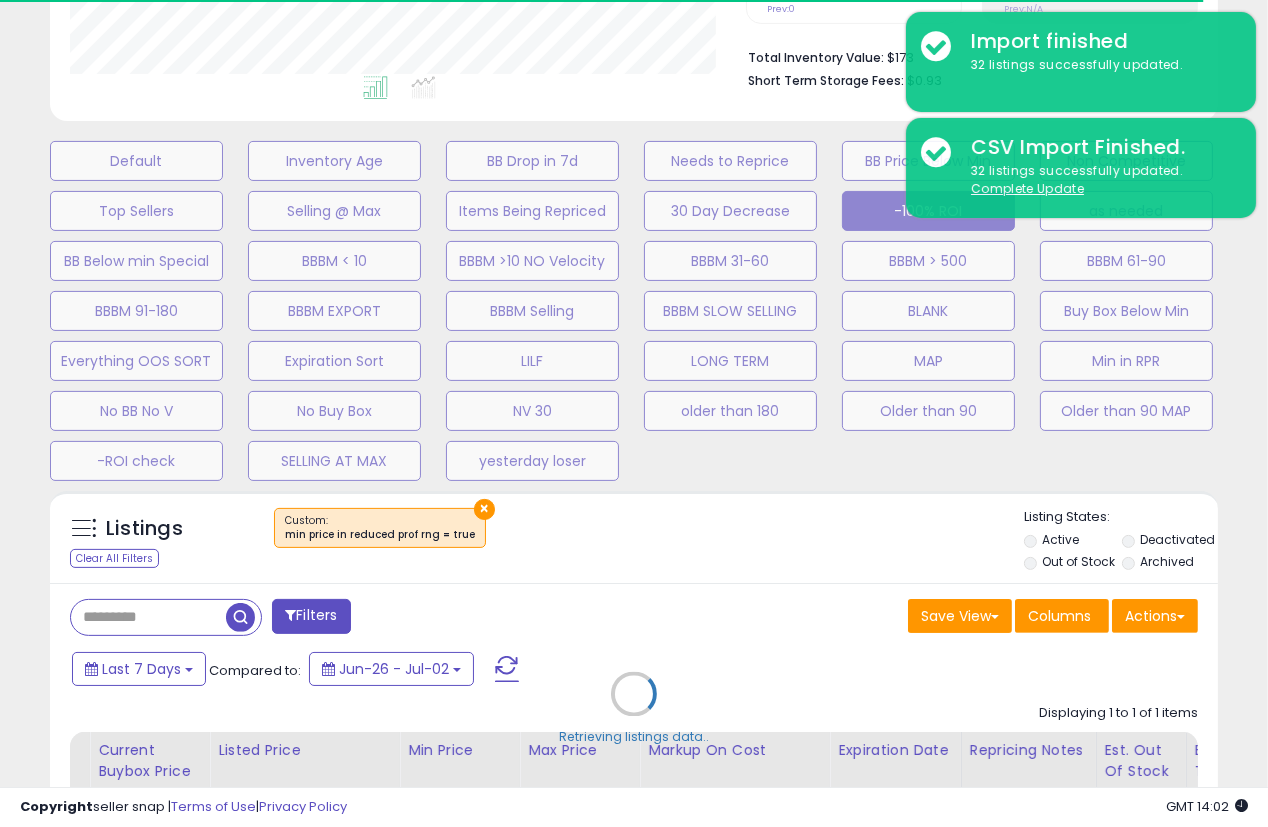 select 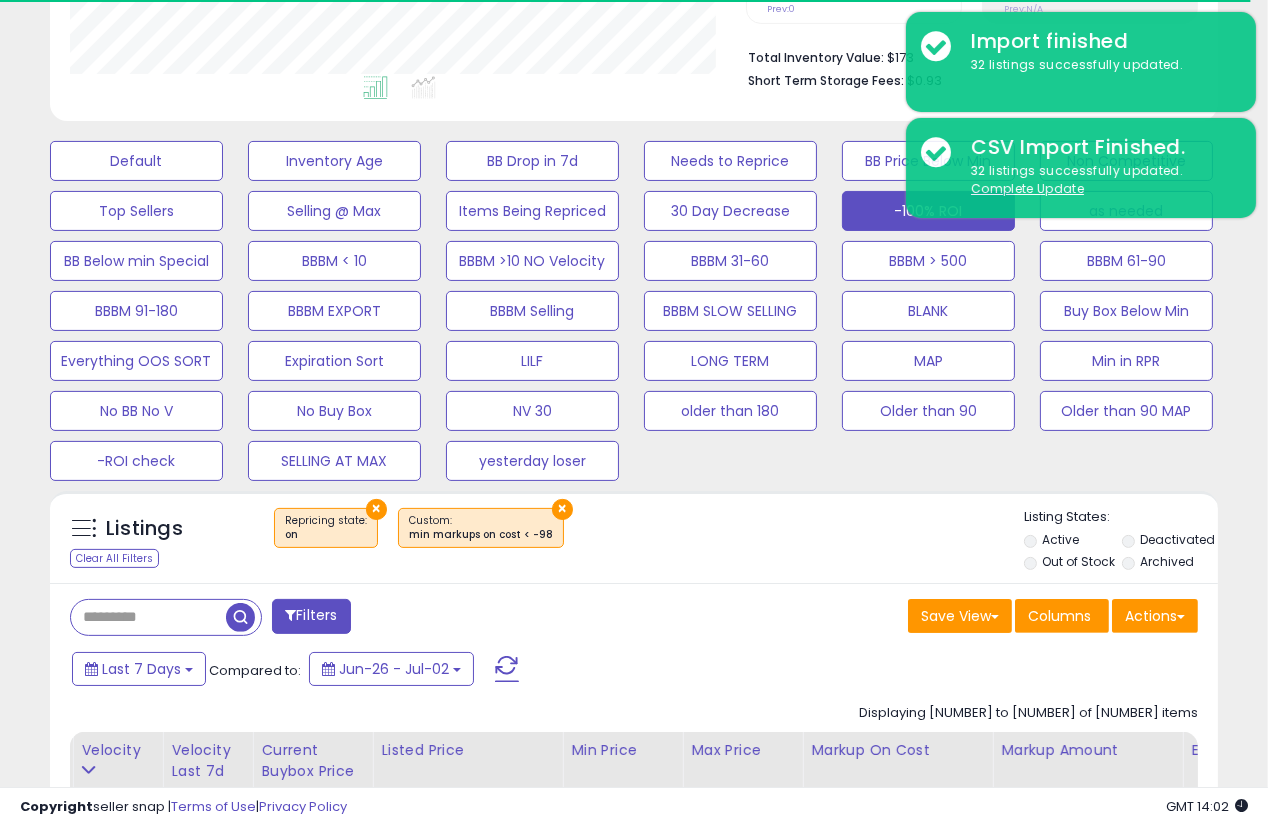 select on "**" 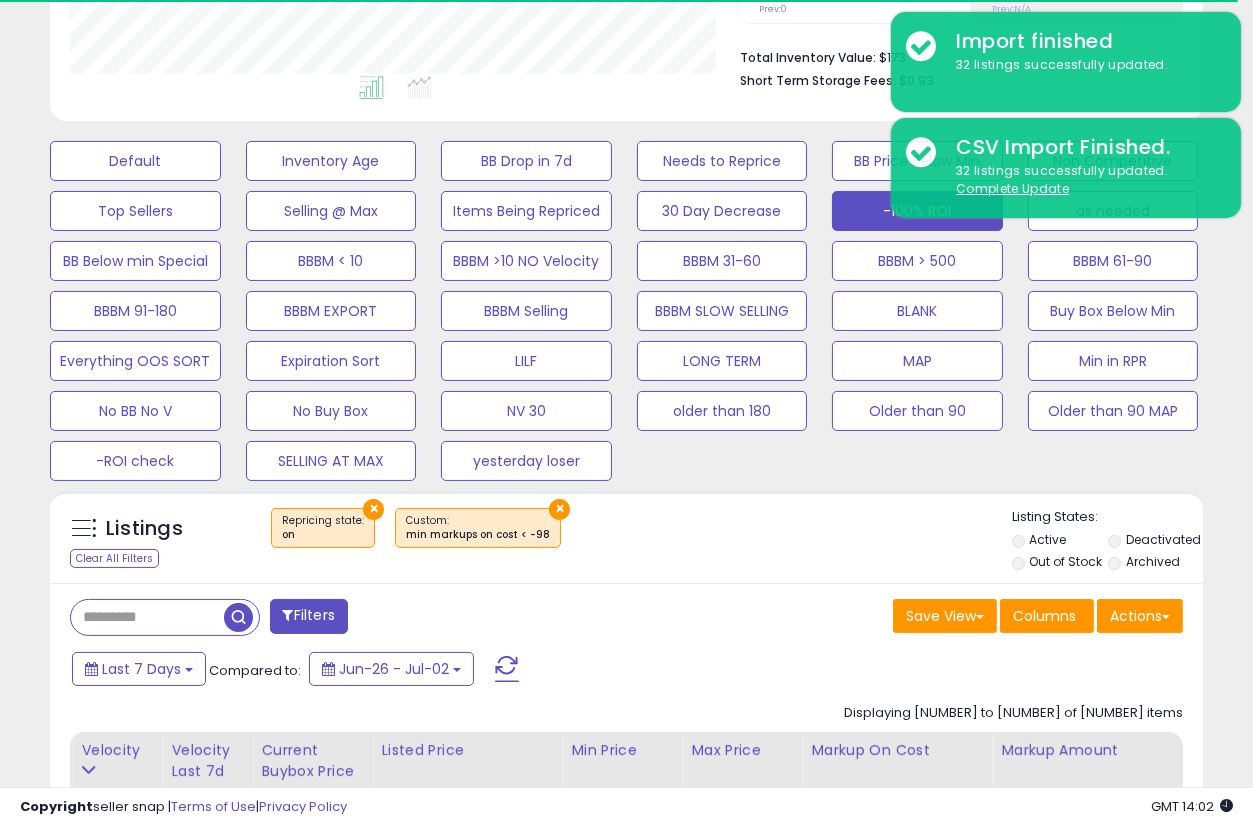scroll, scrollTop: 410, scrollLeft: 666, axis: both 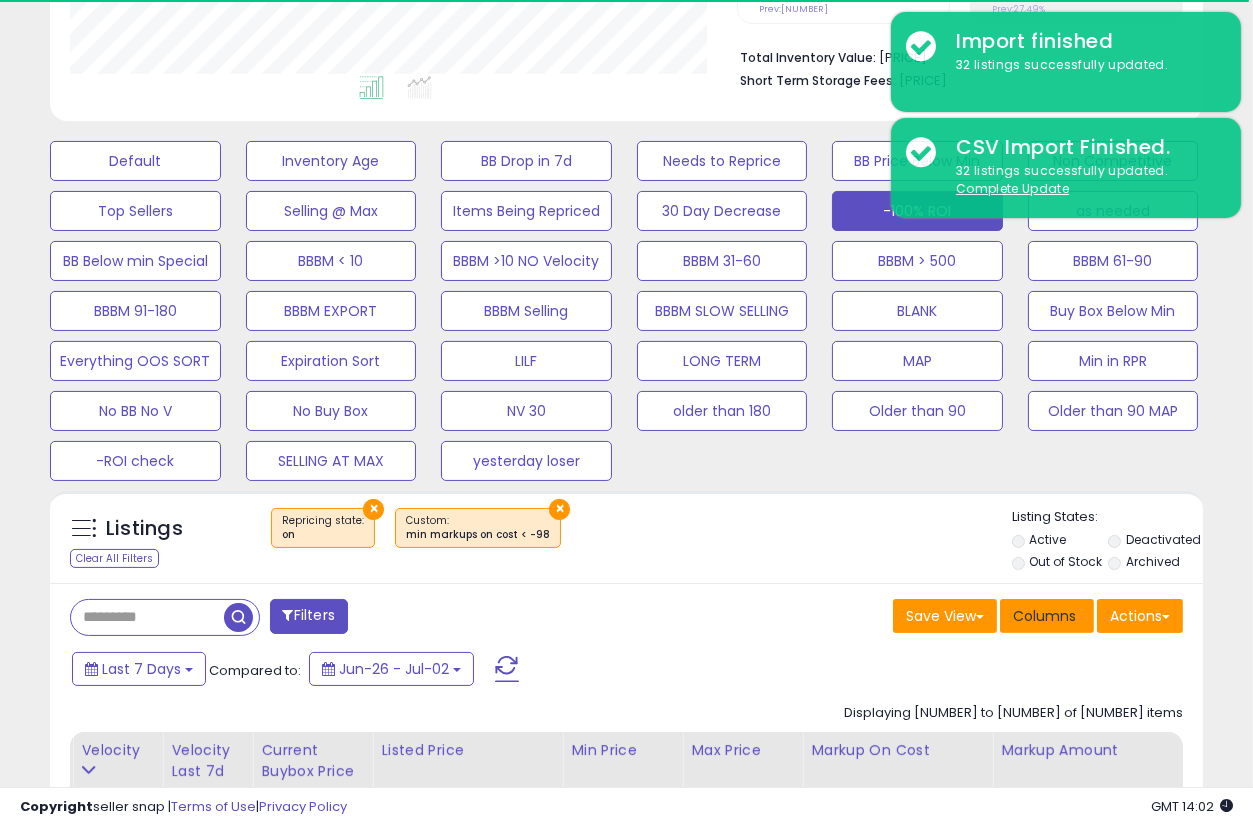 click on "Columns" at bounding box center [1044, 616] 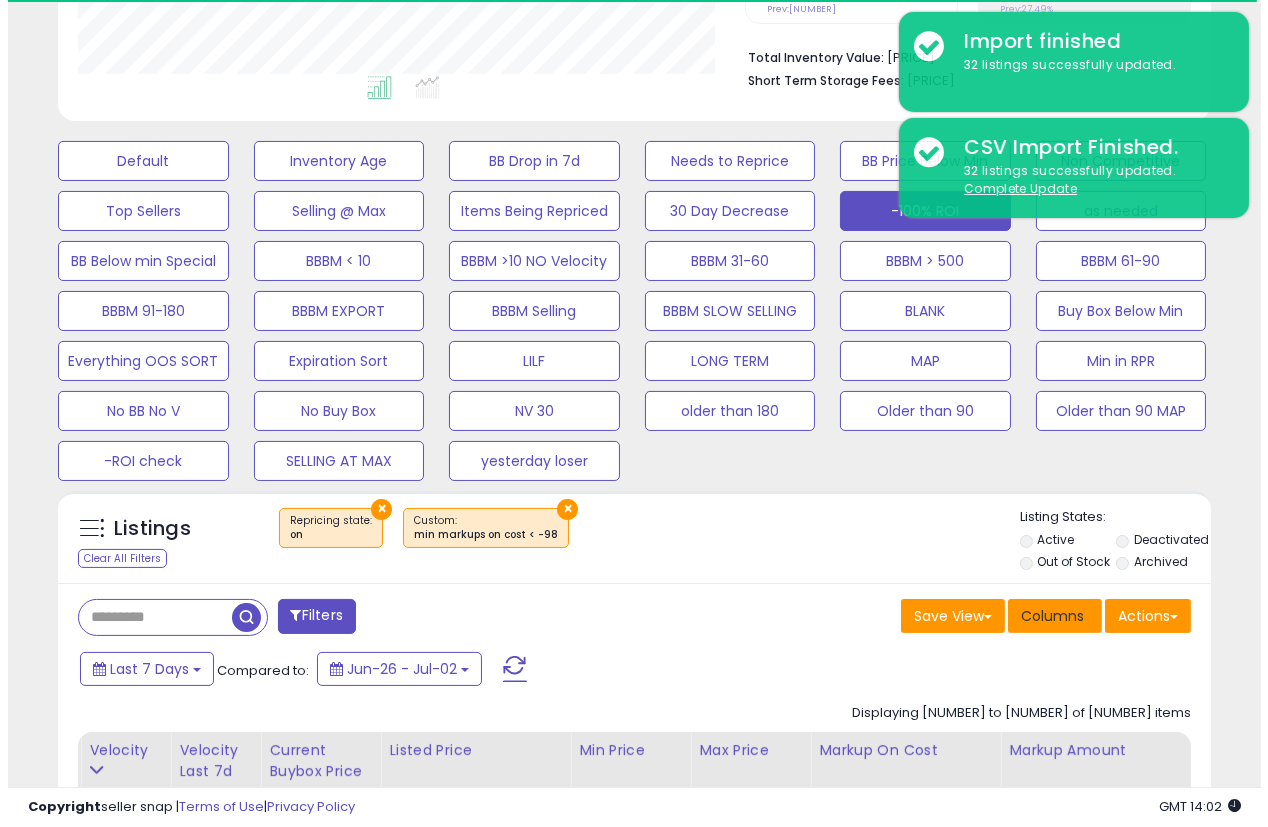 scroll, scrollTop: 999590, scrollLeft: 999324, axis: both 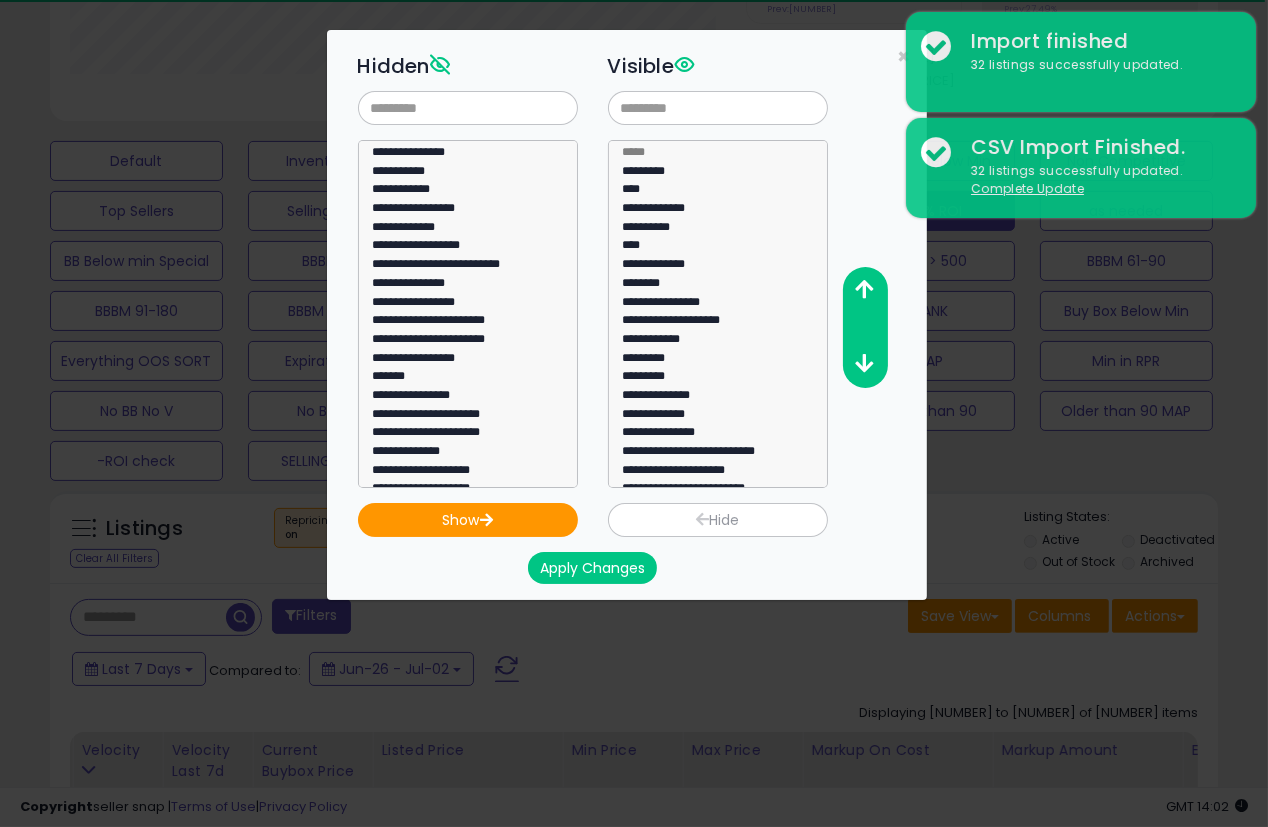 click on "**********" 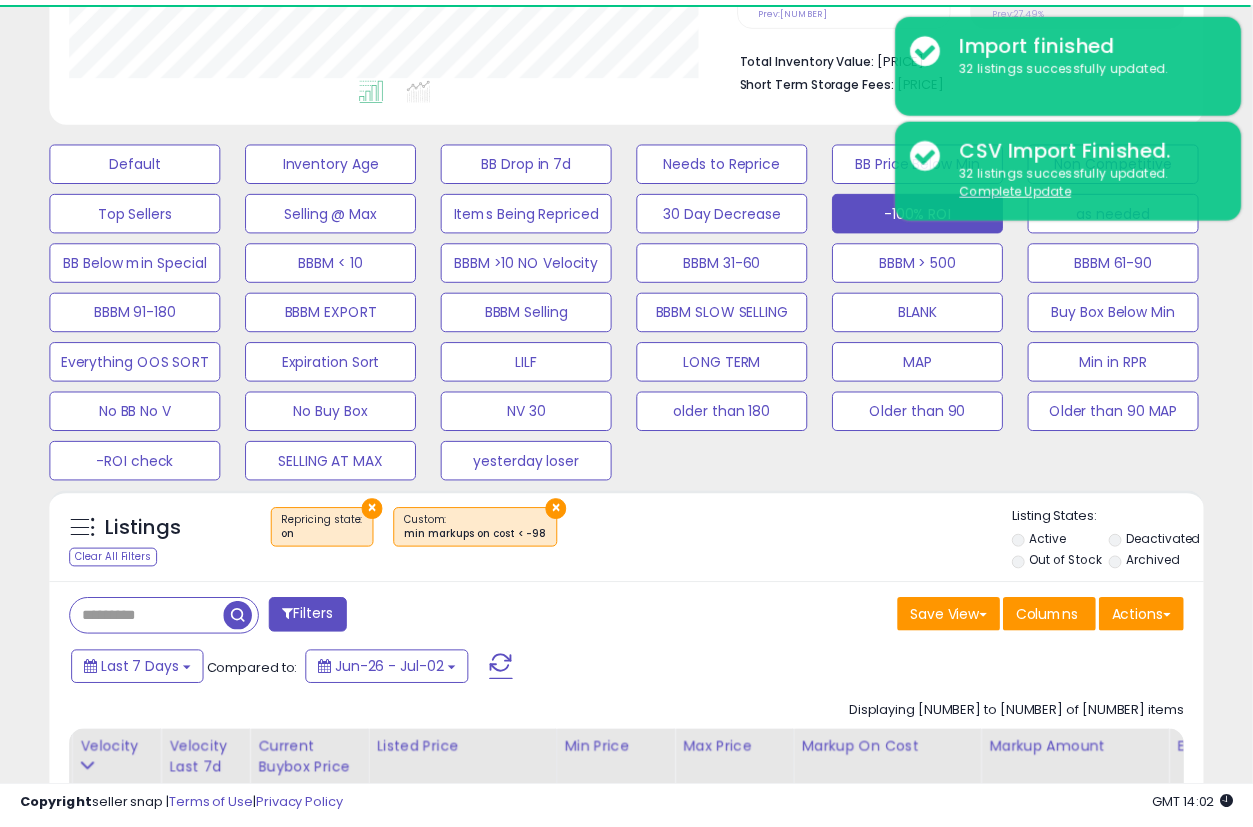 scroll, scrollTop: 410, scrollLeft: 666, axis: both 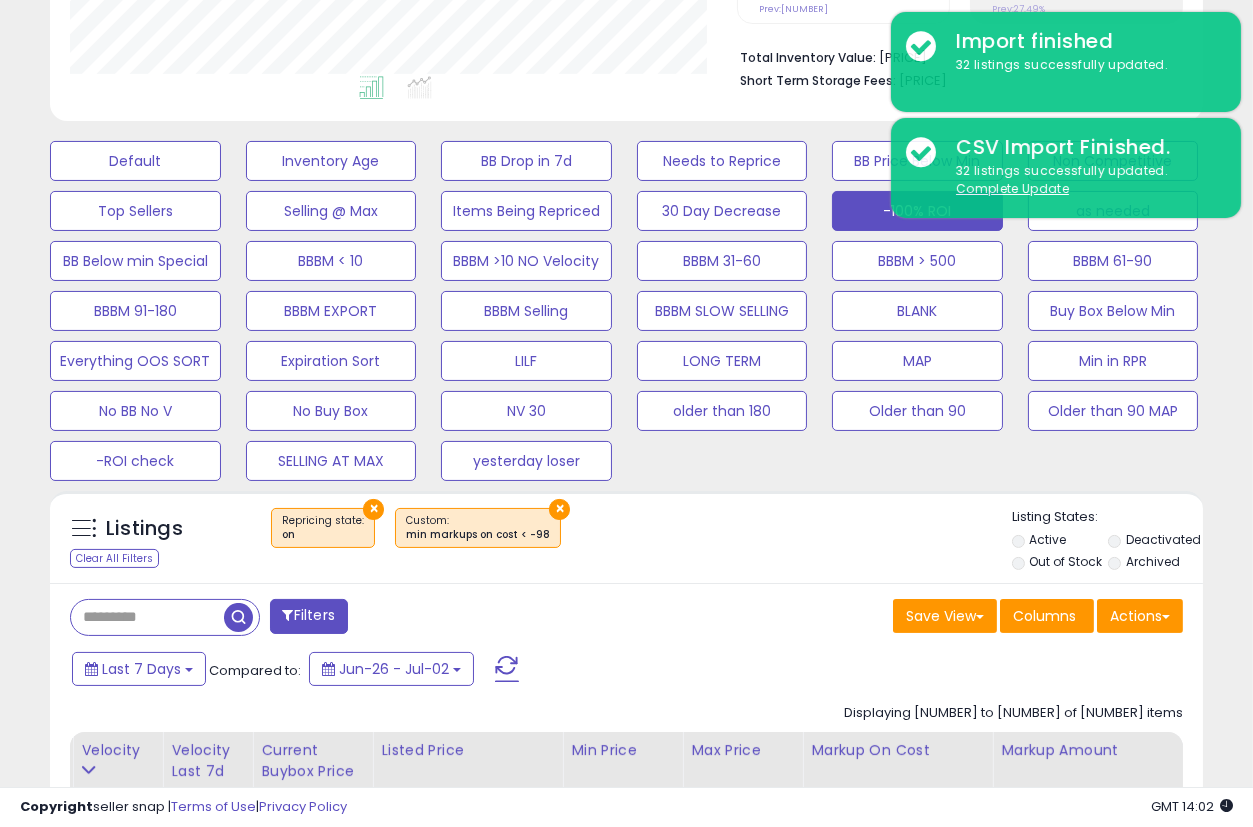 click on "Filters" at bounding box center (309, 616) 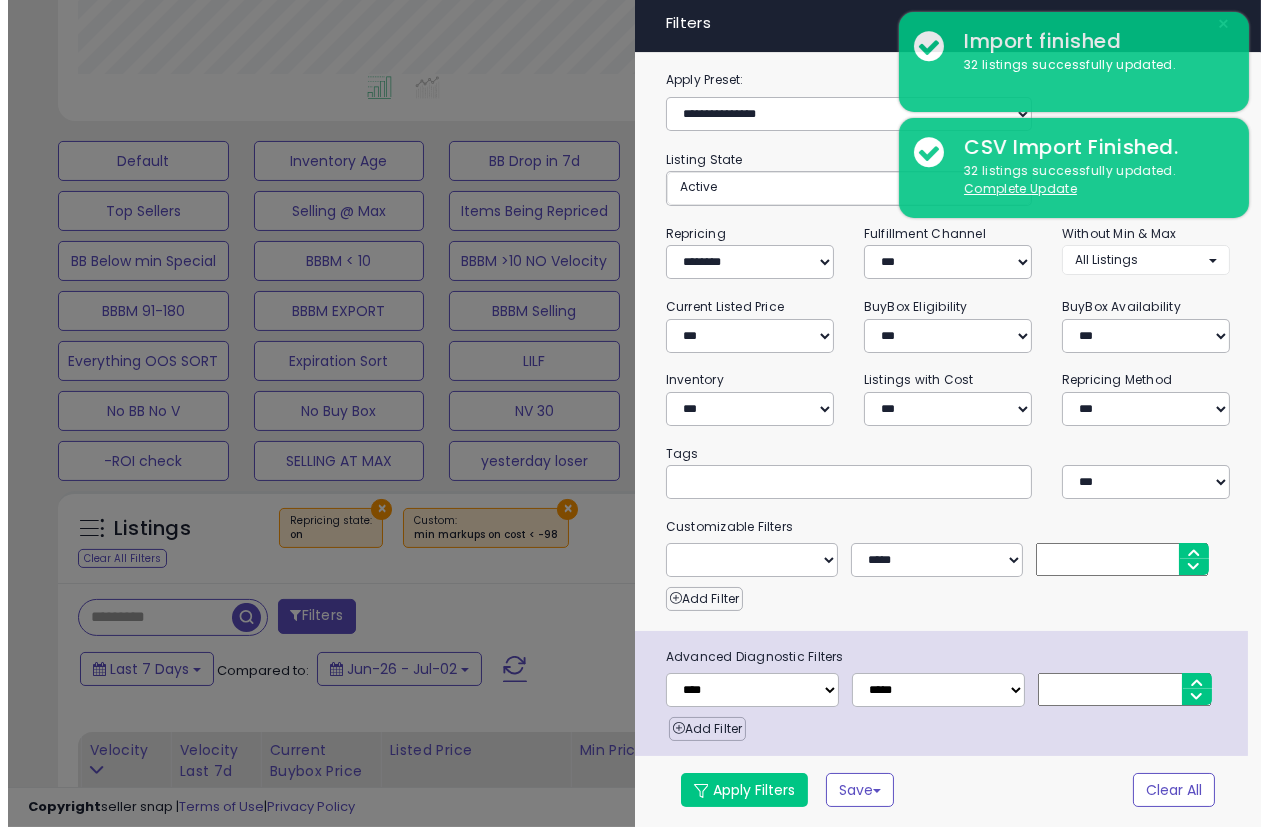 scroll, scrollTop: 999590, scrollLeft: 999324, axis: both 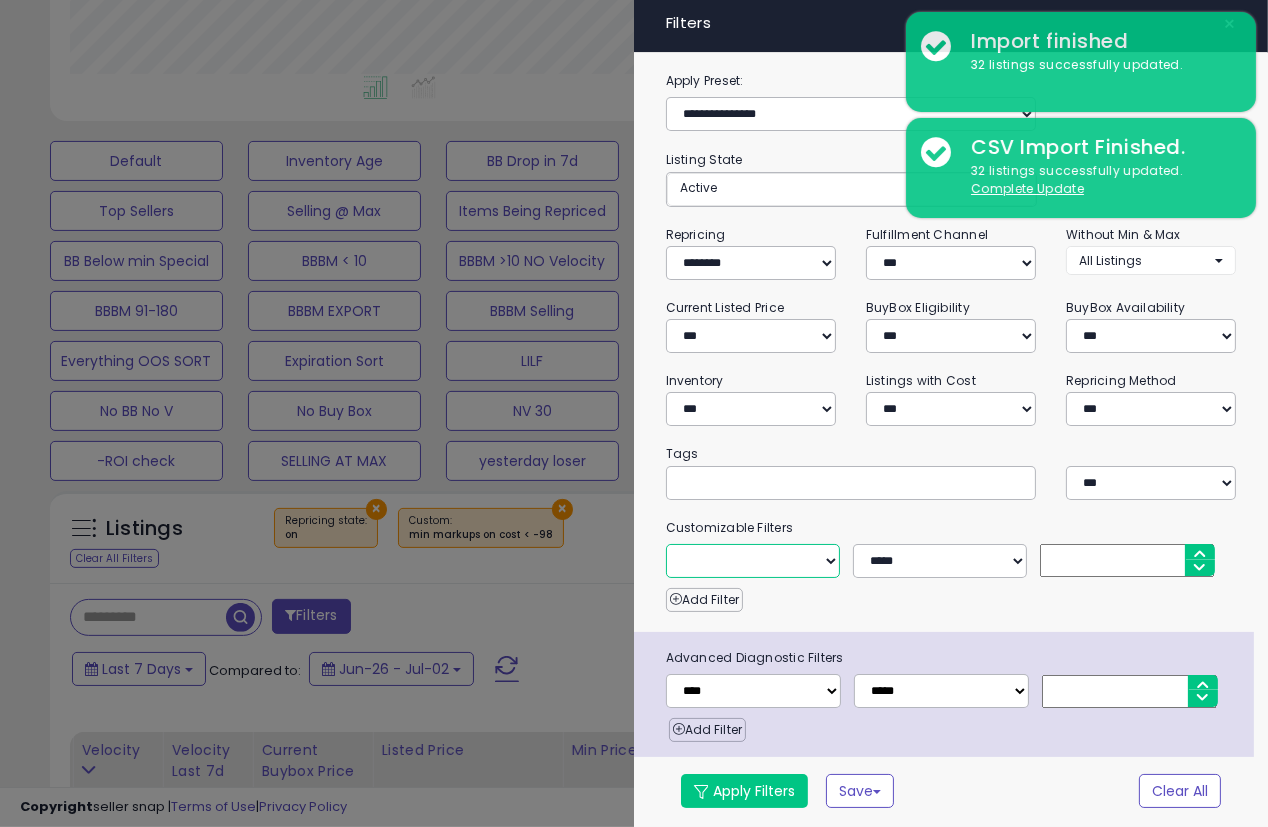 click on "**********" at bounding box center [753, 561] 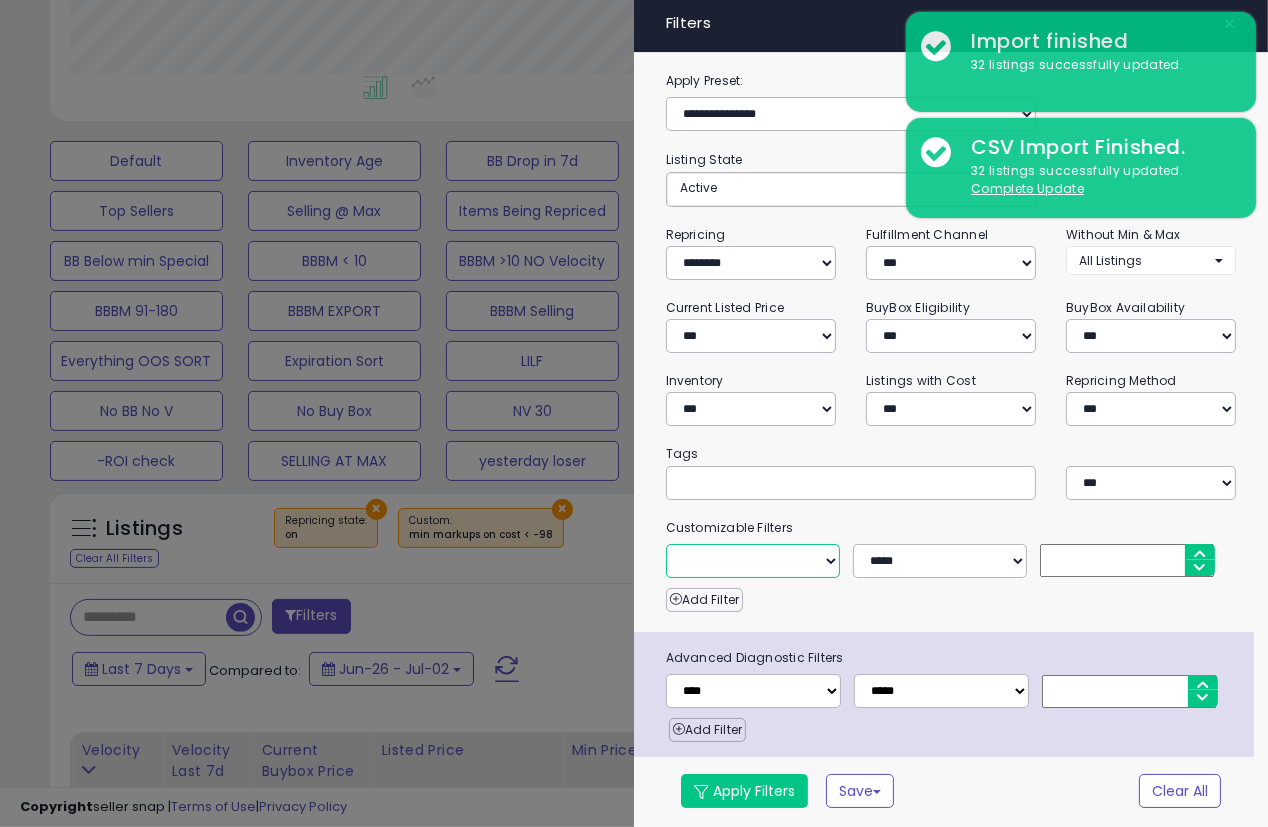 select on "**********" 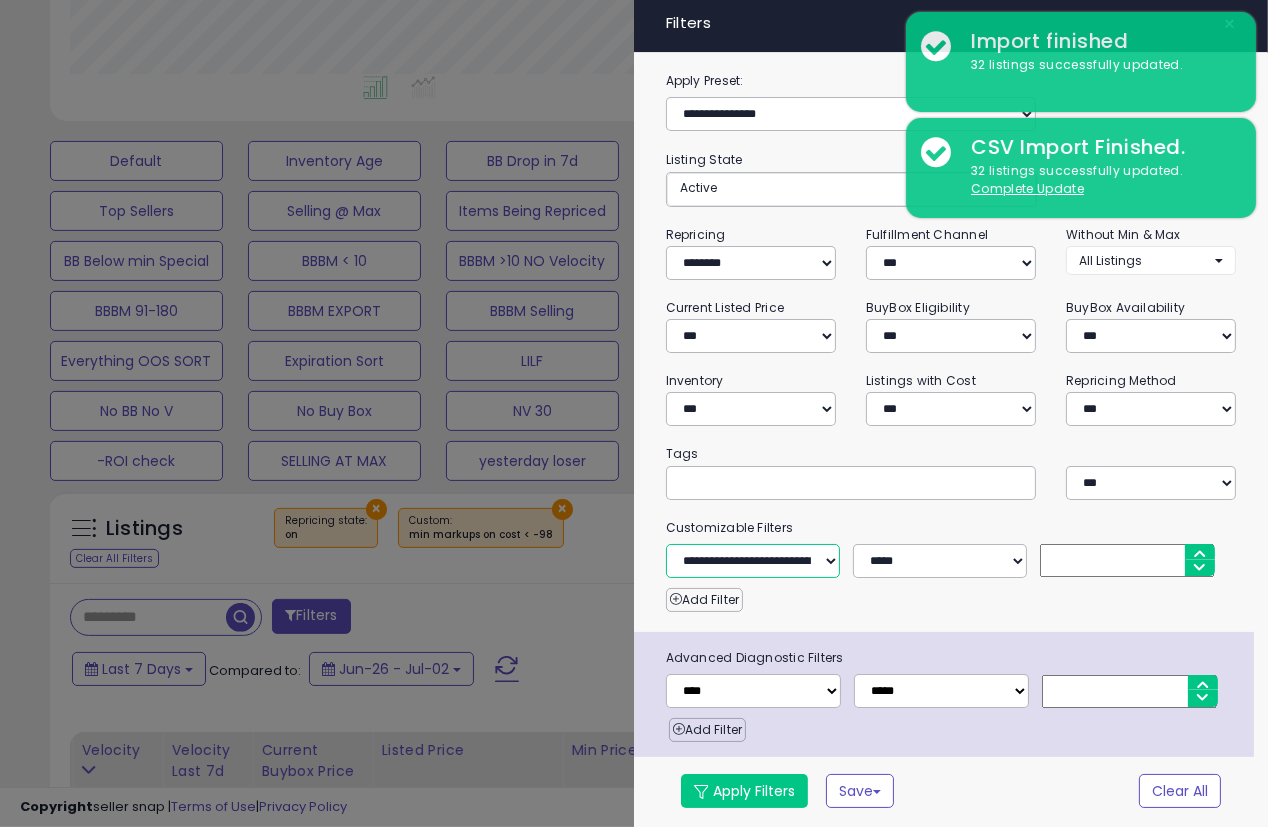 click on "**********" at bounding box center (753, 561) 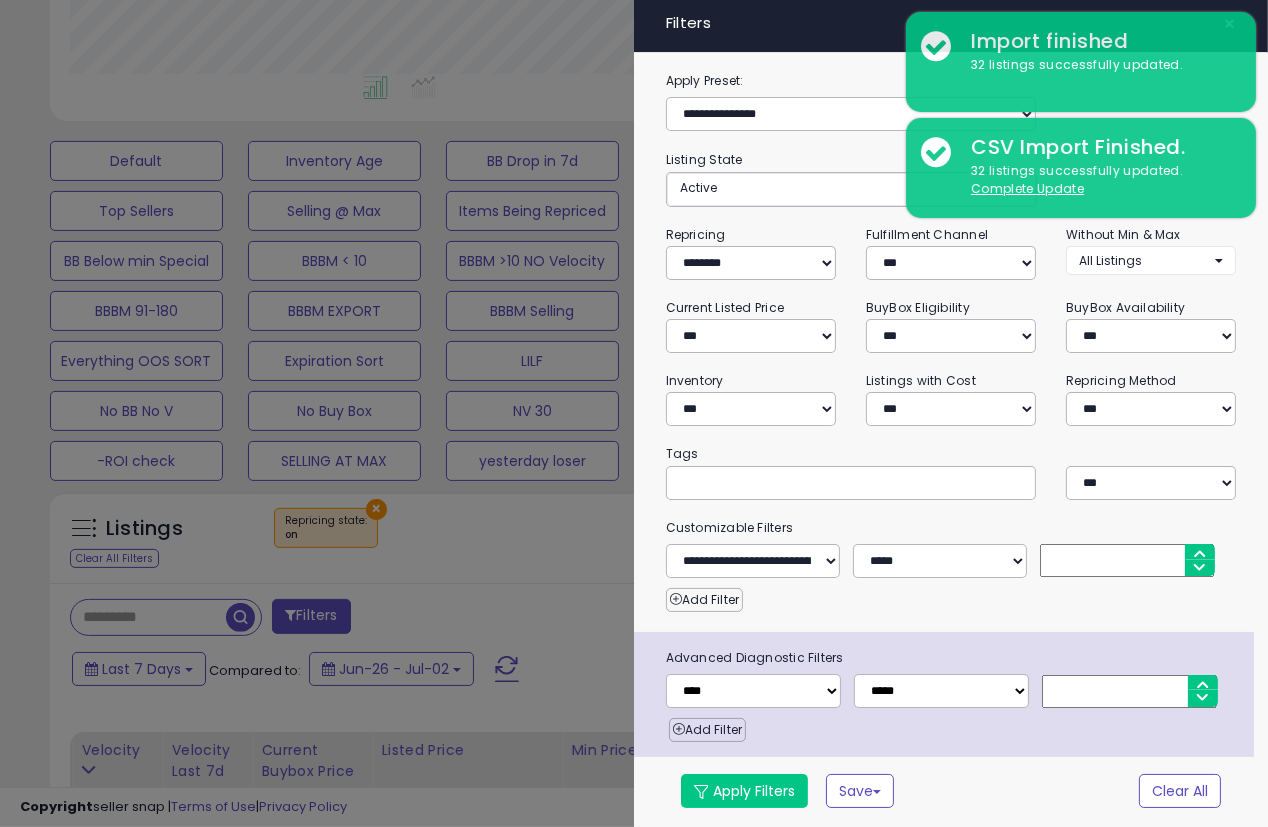 click at bounding box center (1127, 560) 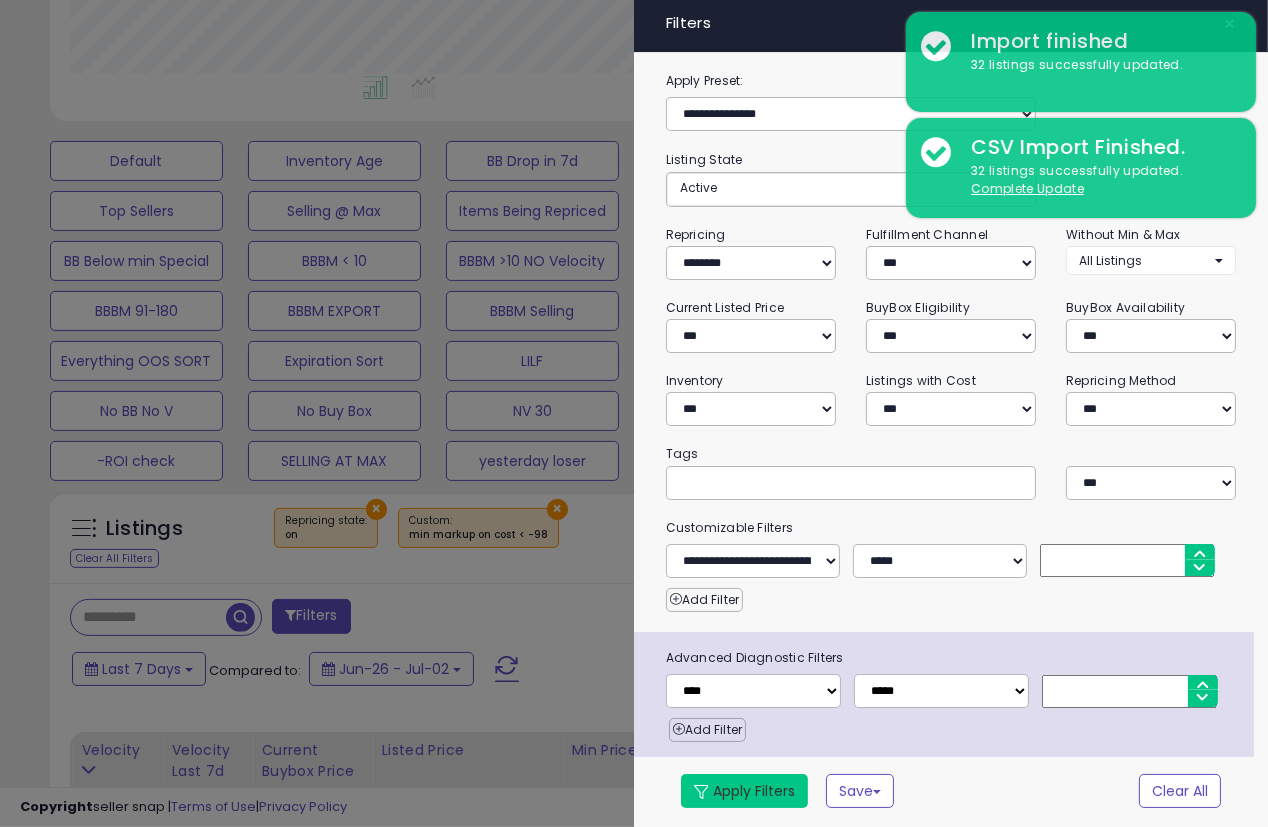 type on "***" 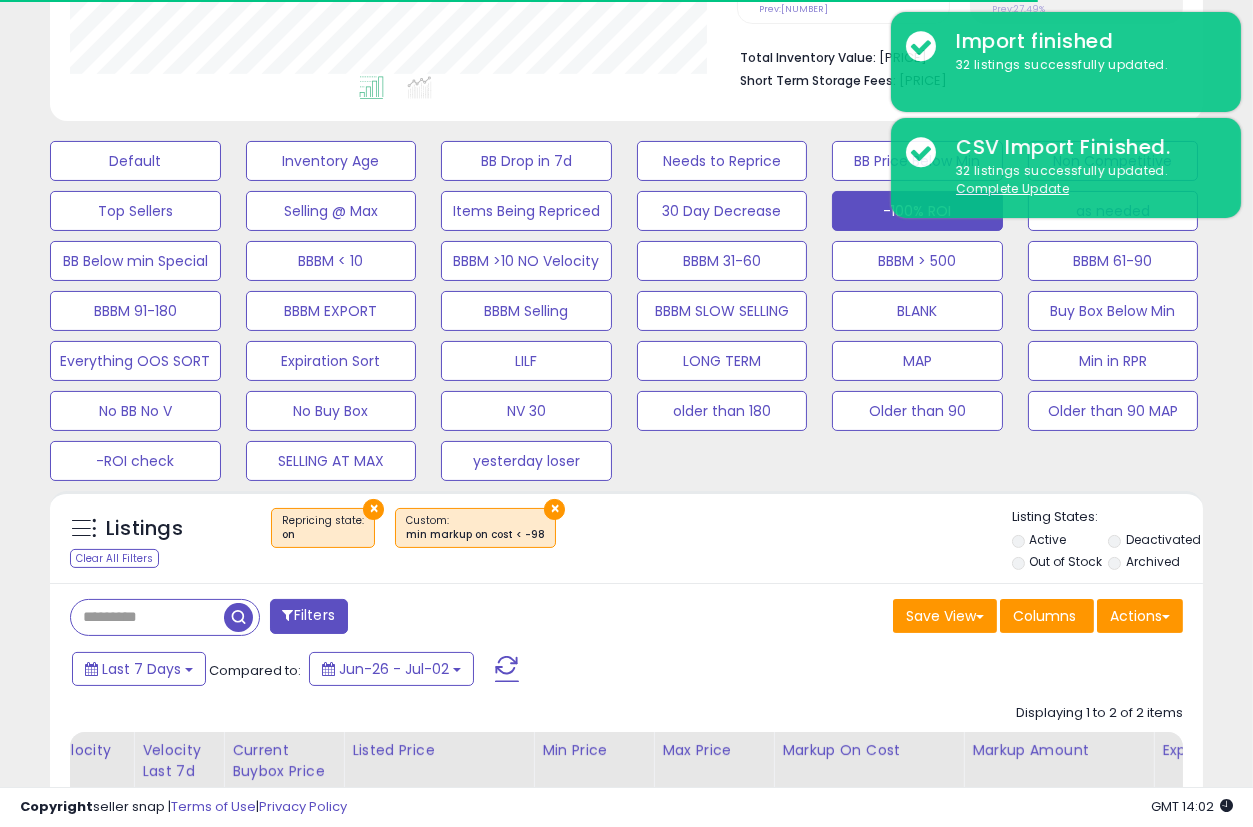 scroll, scrollTop: 410, scrollLeft: 666, axis: both 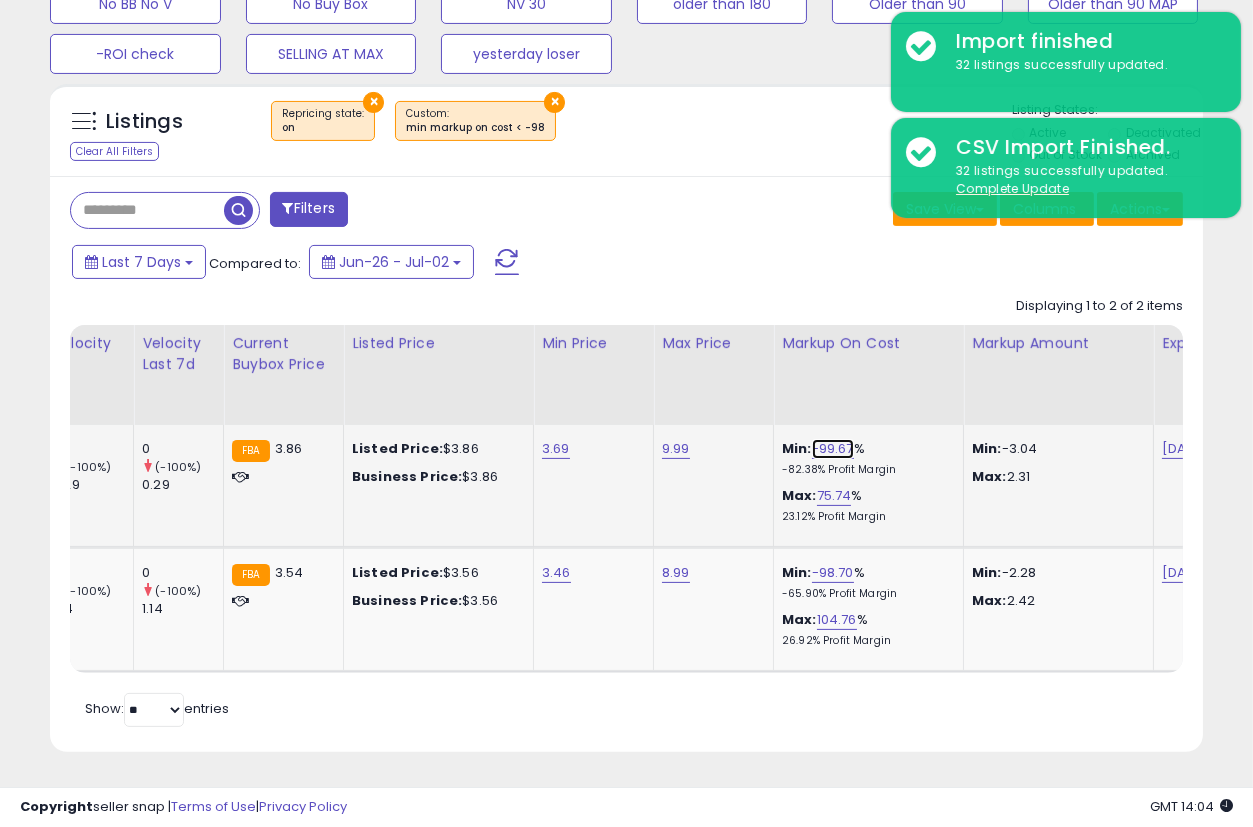 click on "-99.67" at bounding box center (833, 449) 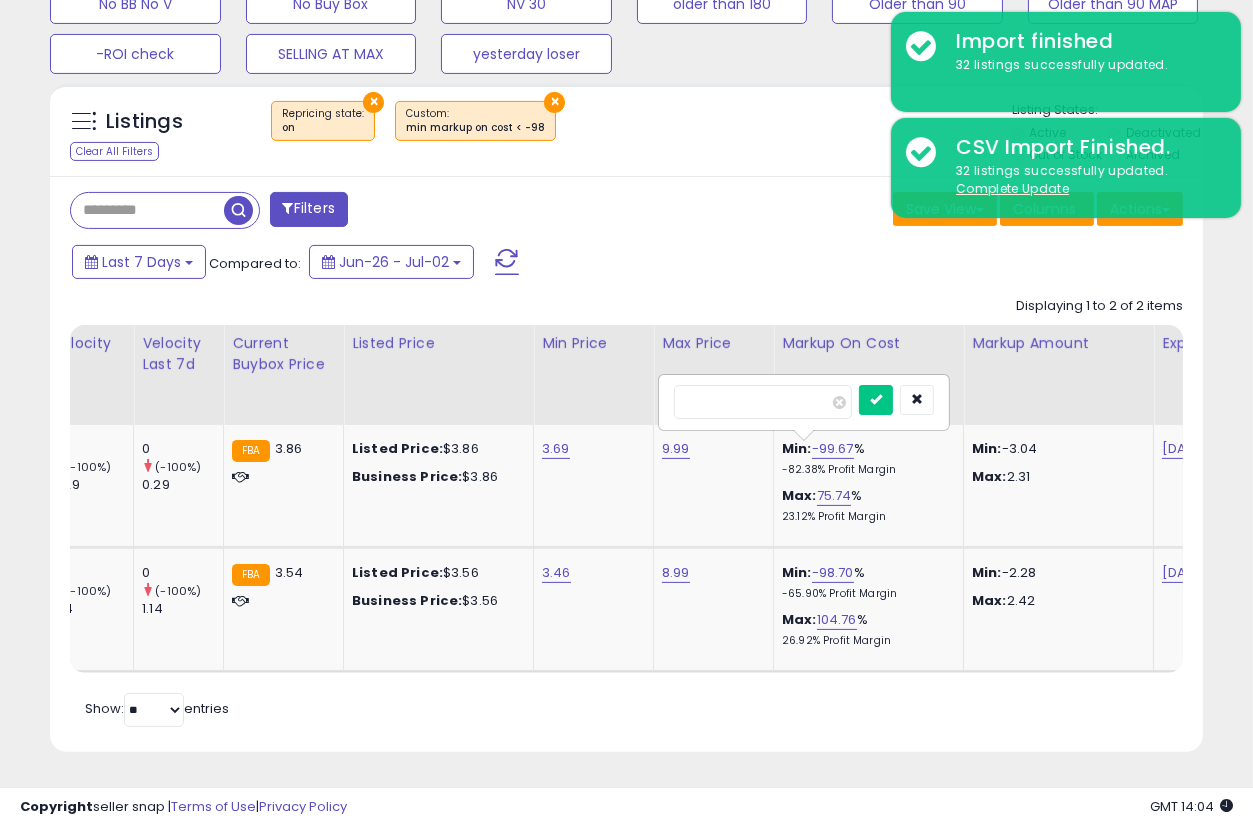 drag, startPoint x: 702, startPoint y: 391, endPoint x: 1083, endPoint y: 372, distance: 381.47345 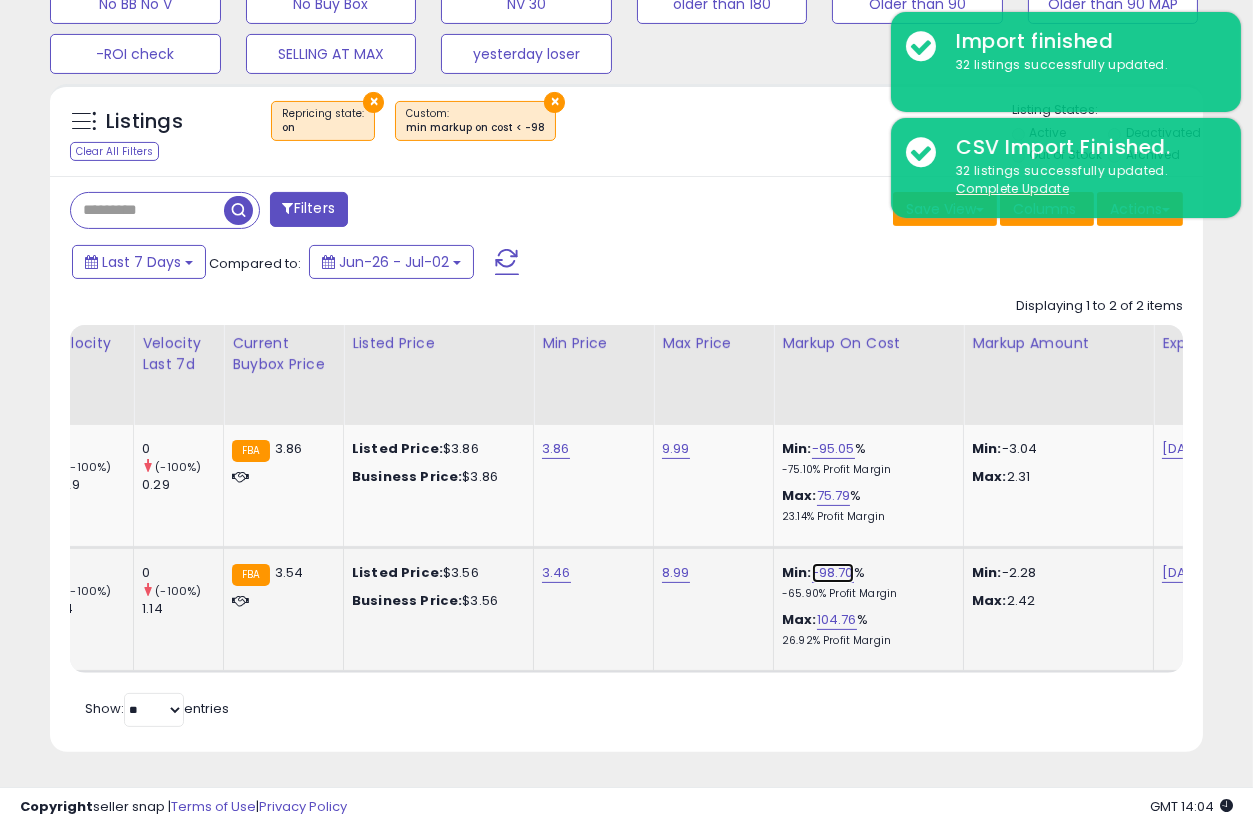 click on "-98.70" at bounding box center [833, 573] 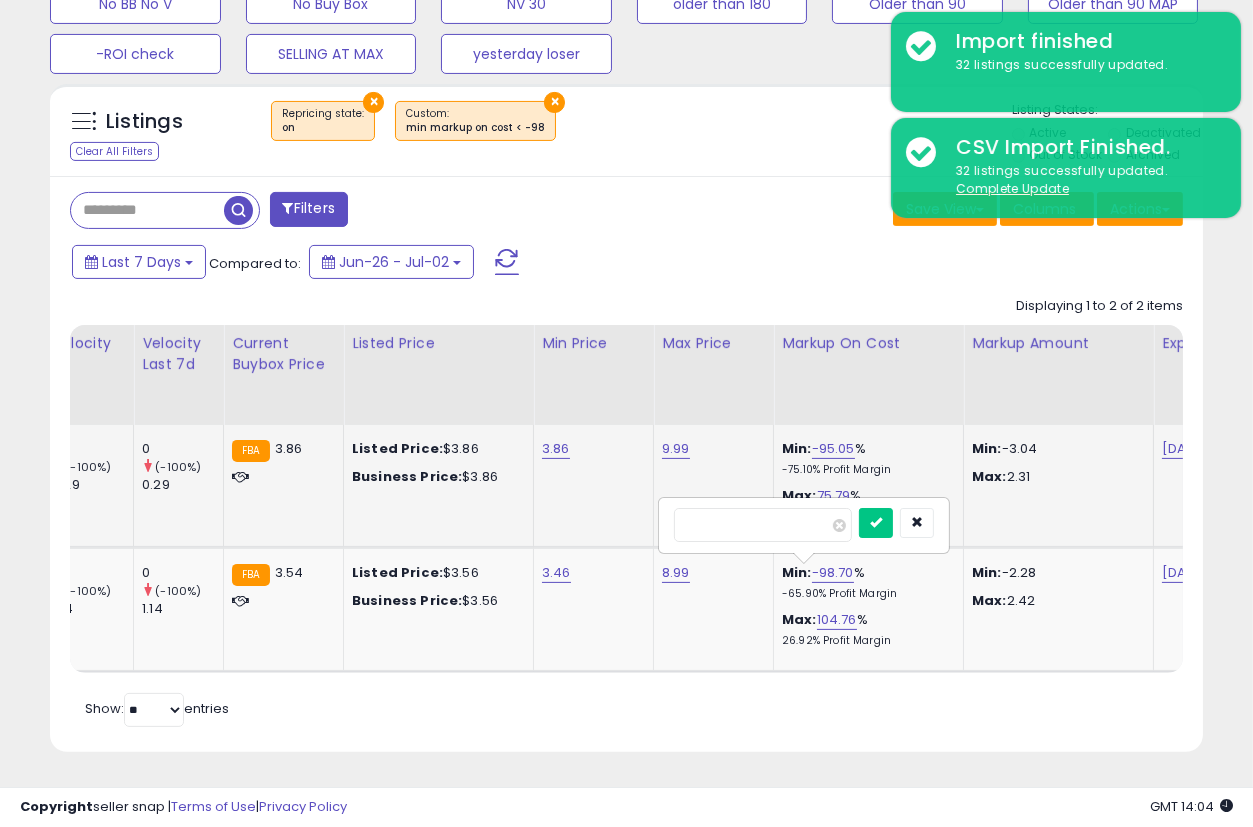 drag, startPoint x: 701, startPoint y: 517, endPoint x: 949, endPoint y: 444, distance: 258.52078 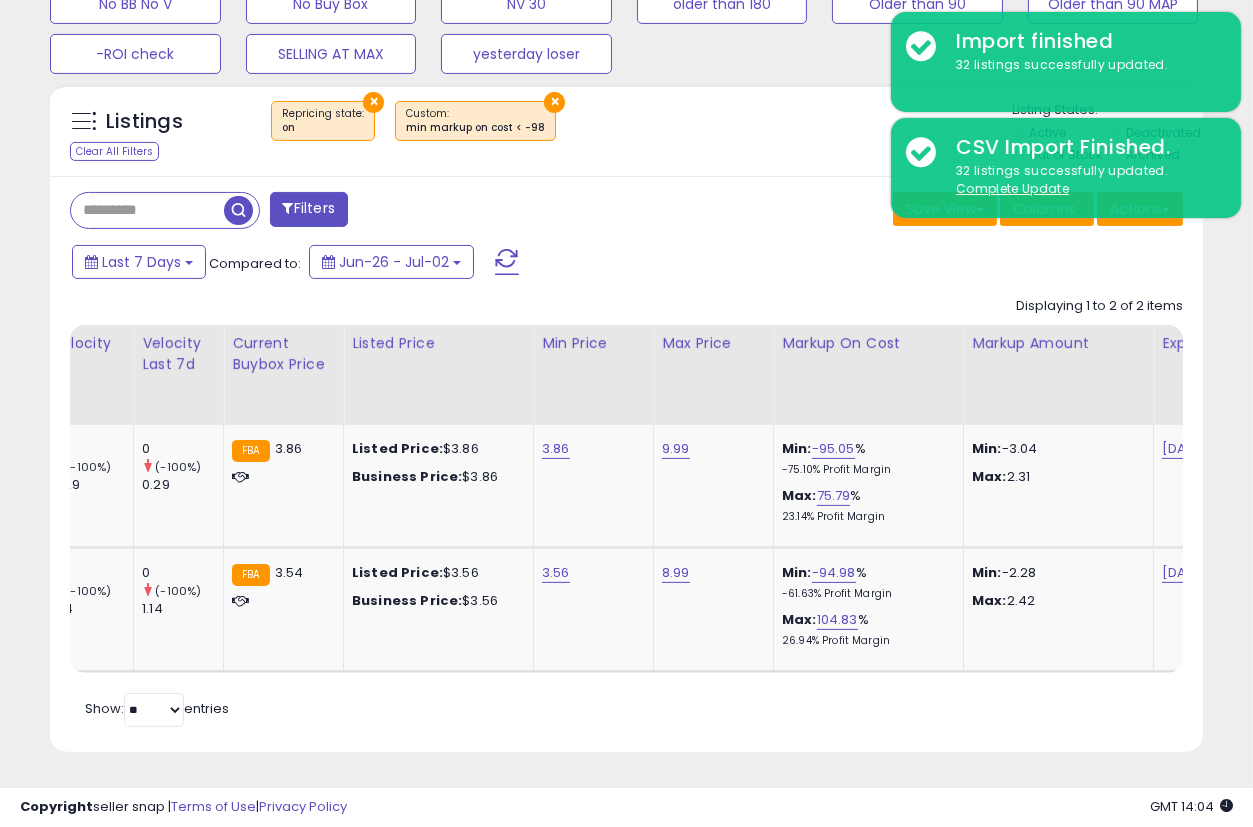 click on "Save View
Save As New View
Update Current View
Columns
Actions
Import  Export Visible Columns" at bounding box center [913, 211] 